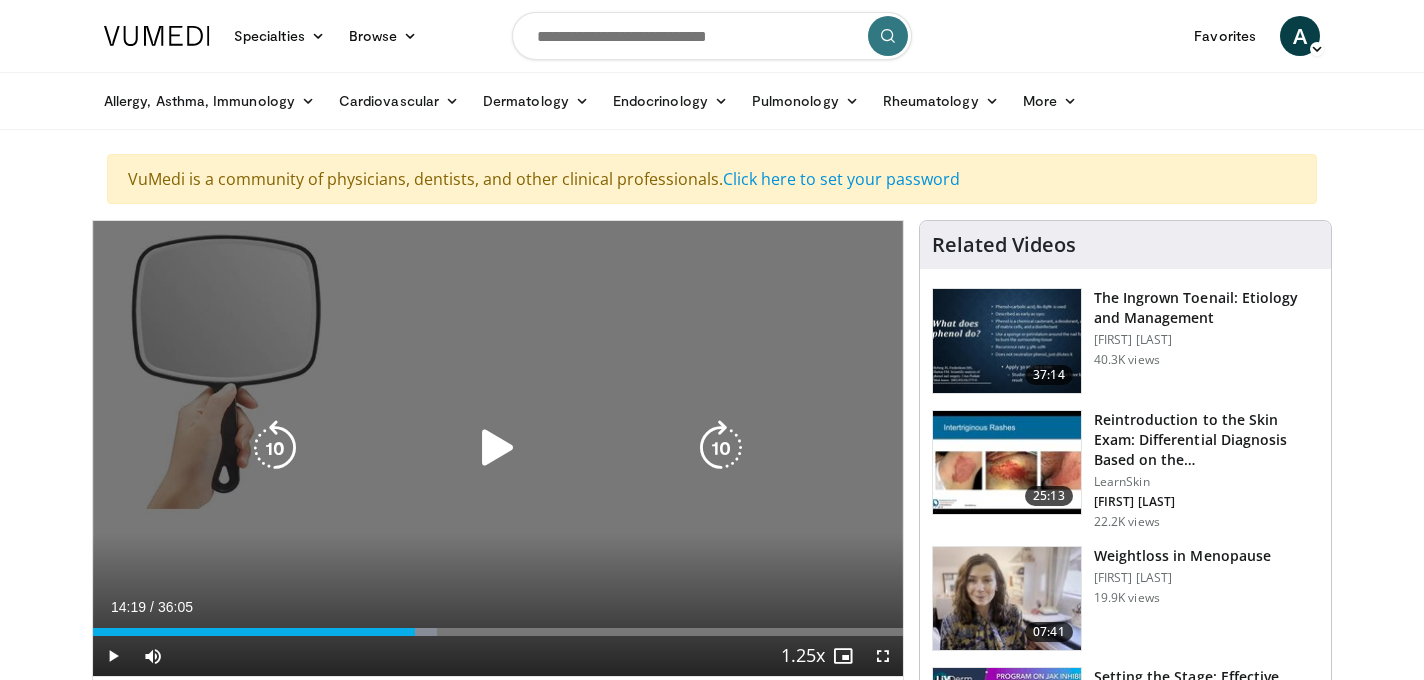scroll, scrollTop: 94, scrollLeft: 0, axis: vertical 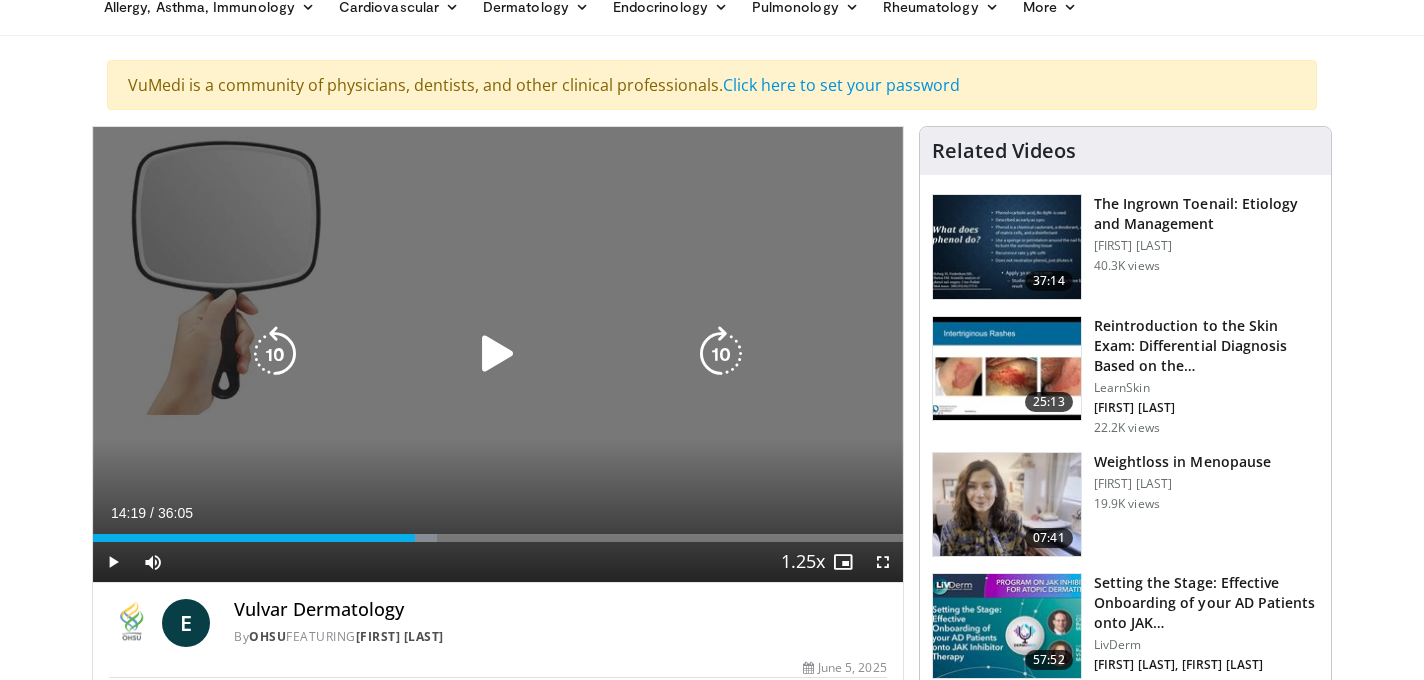 click at bounding box center (498, 354) 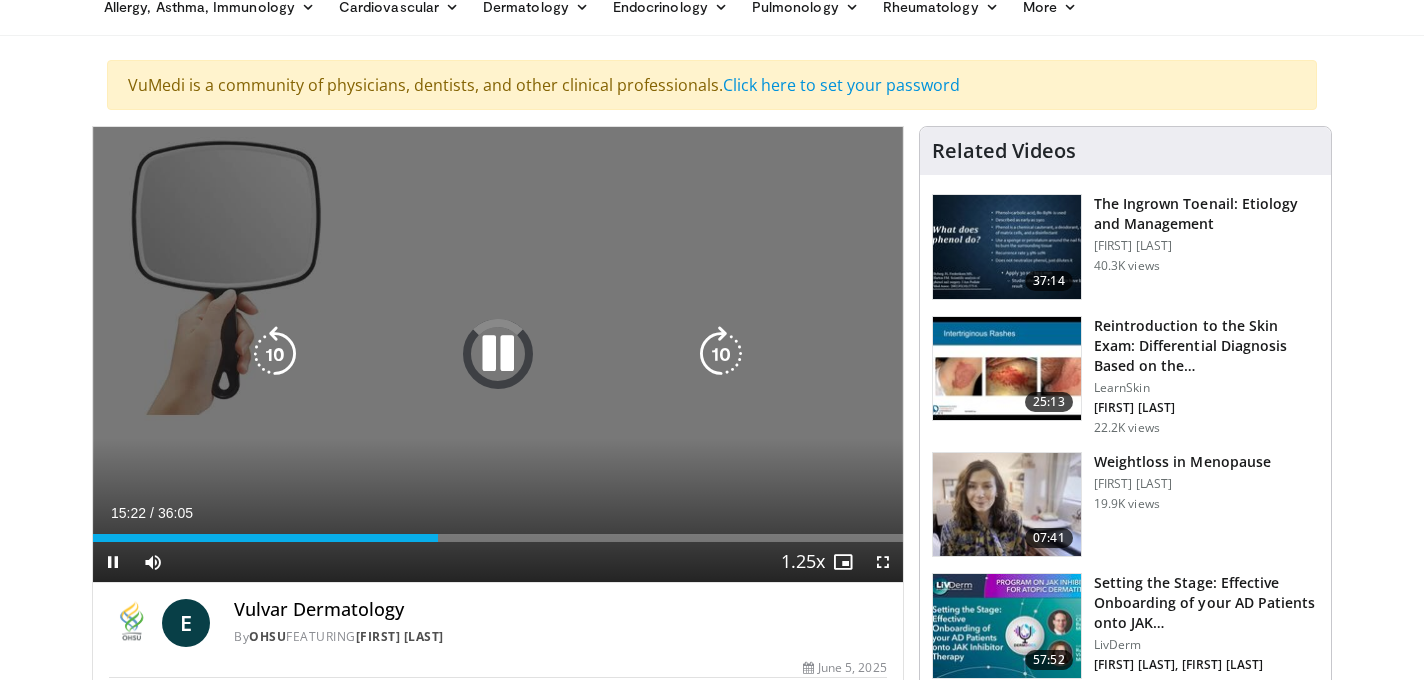 click at bounding box center (275, 354) 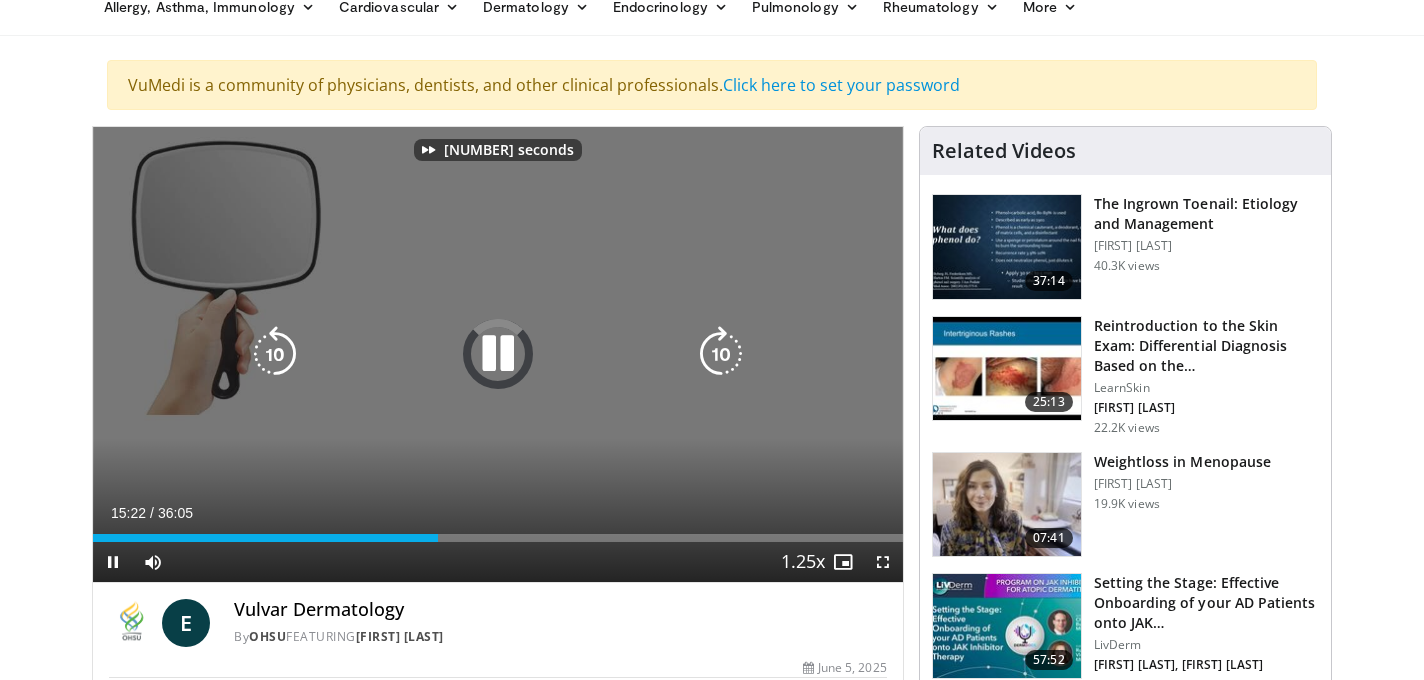 click at bounding box center (721, 354) 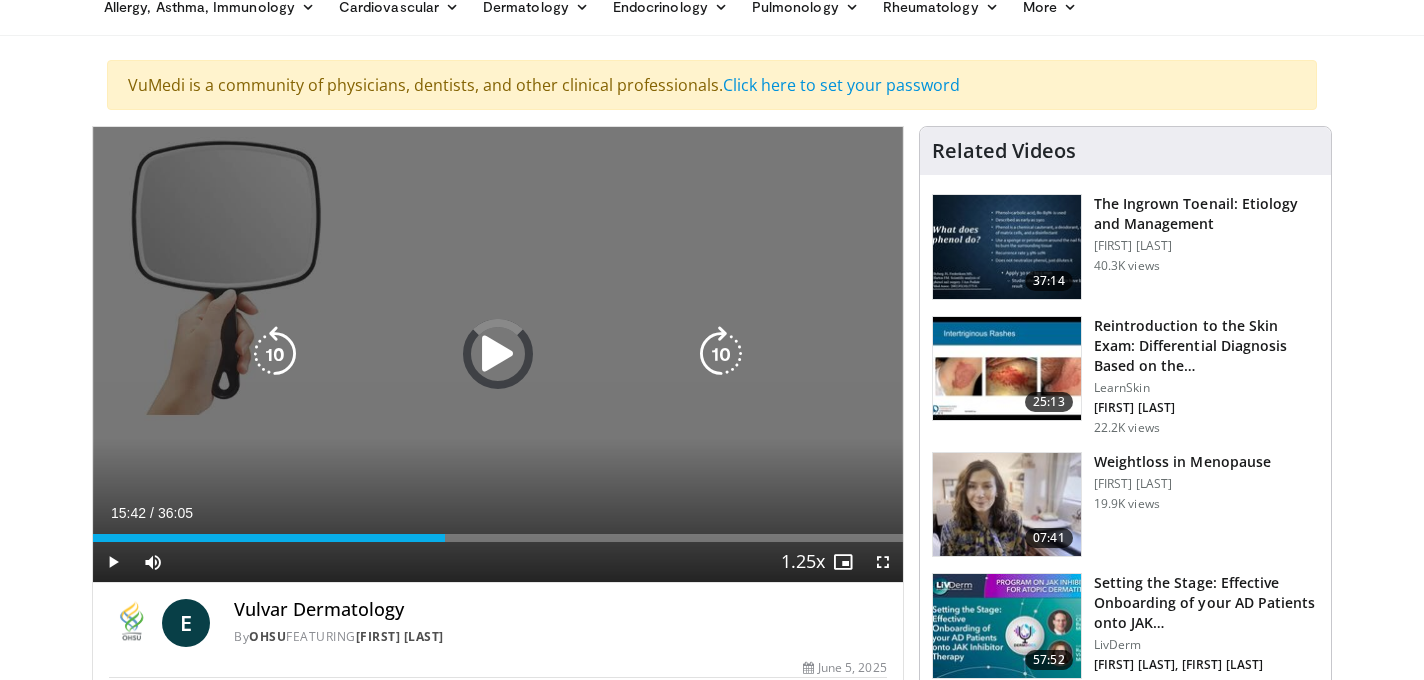 click at bounding box center [498, 354] 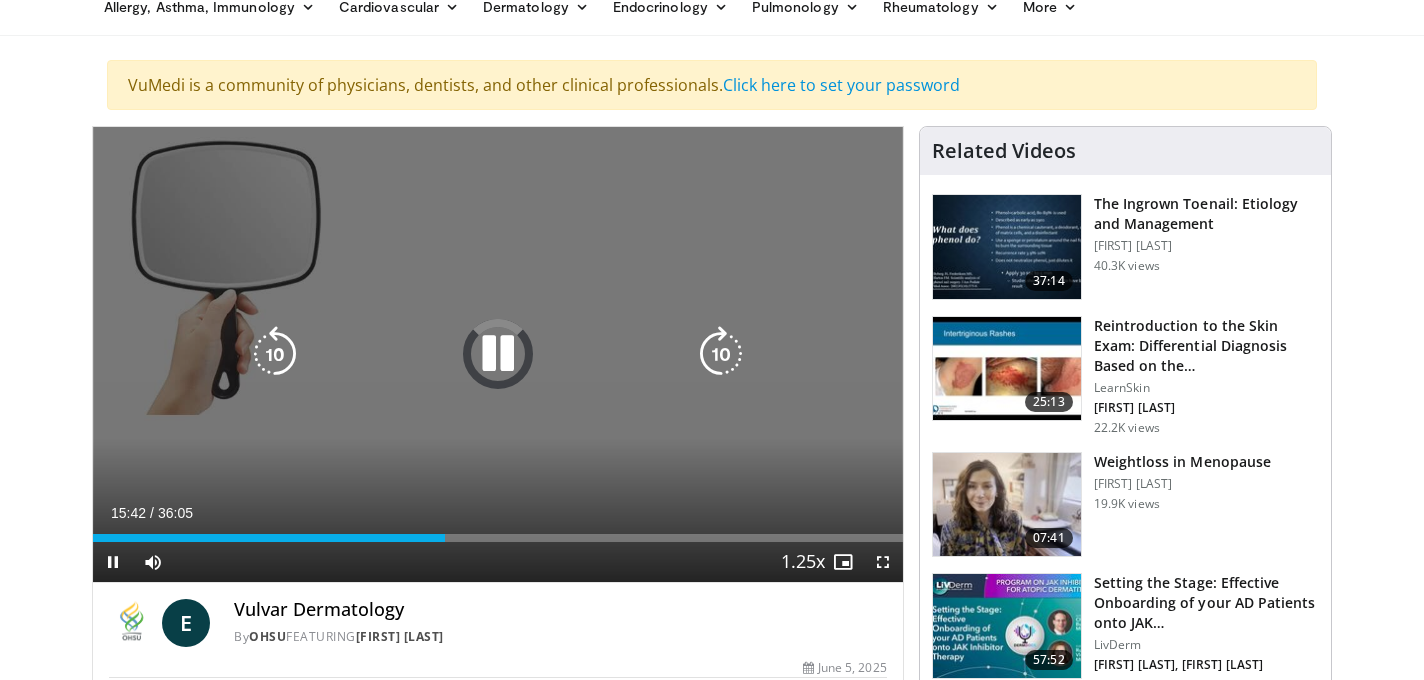 click at bounding box center (721, 354) 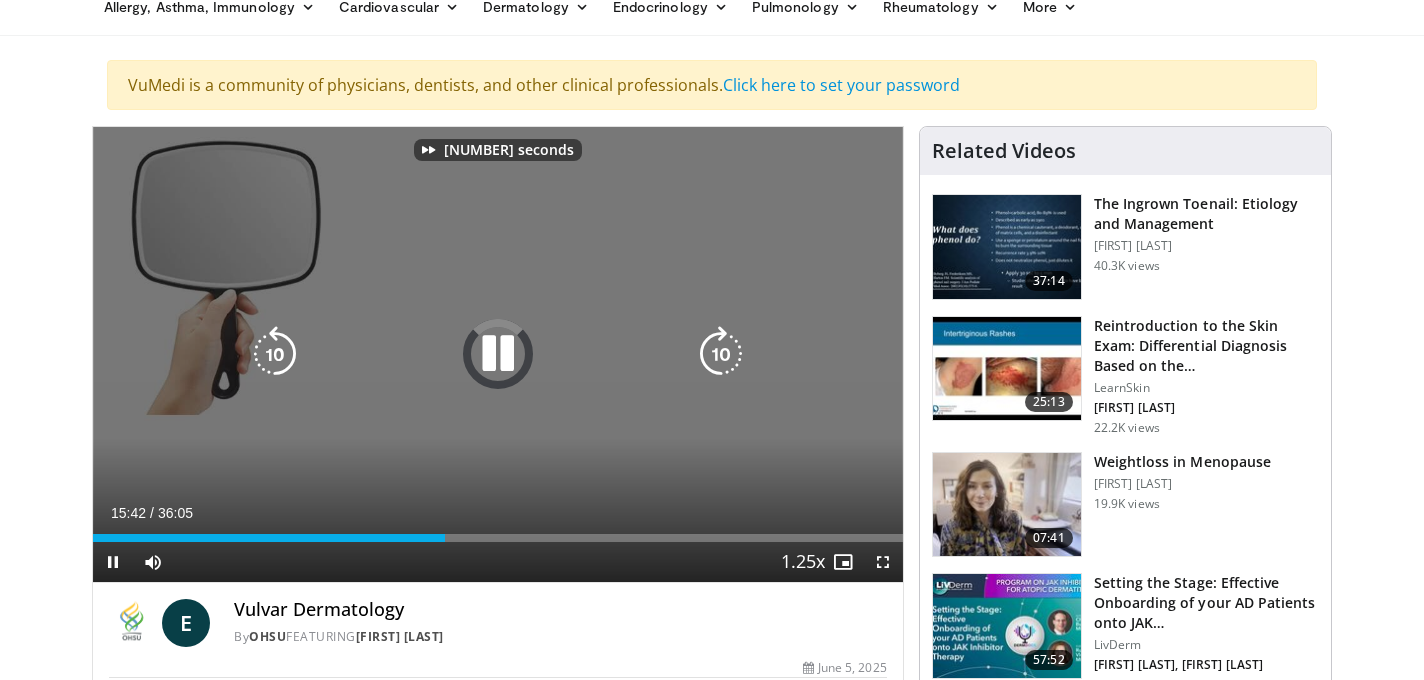 click at bounding box center [721, 354] 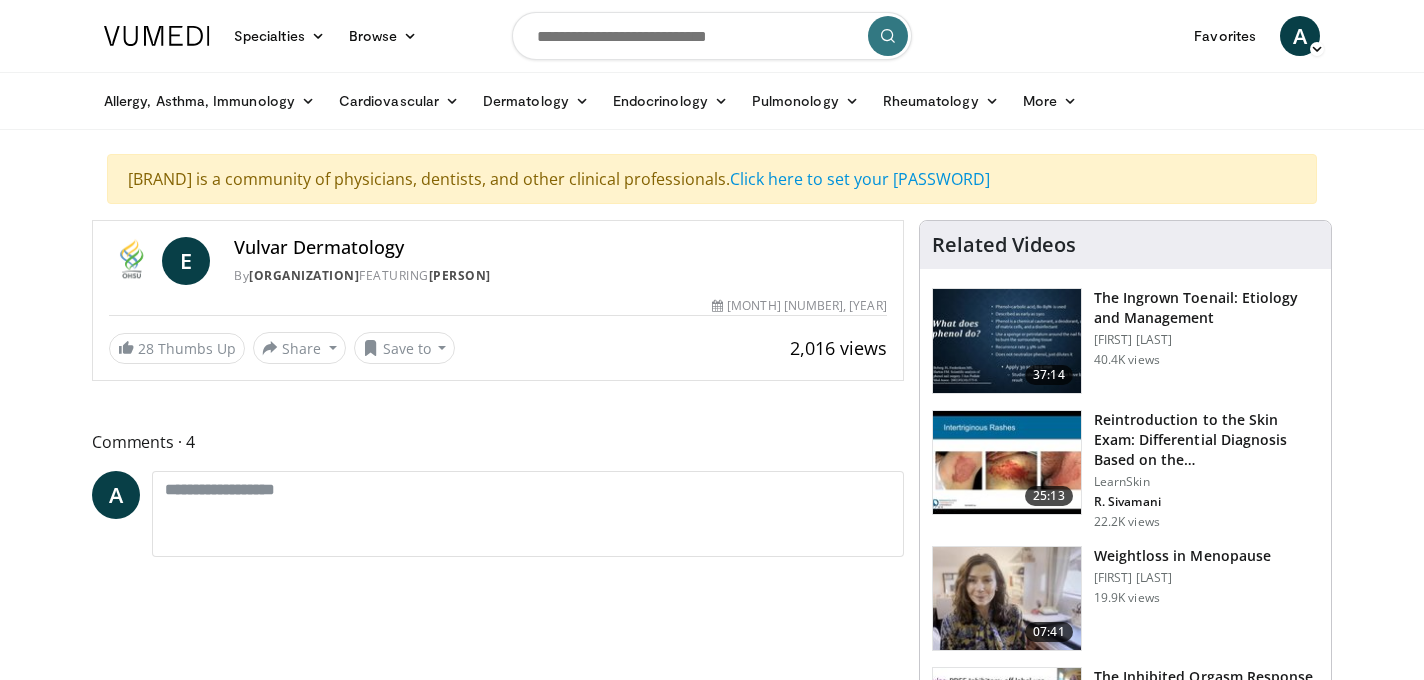 scroll, scrollTop: 0, scrollLeft: 0, axis: both 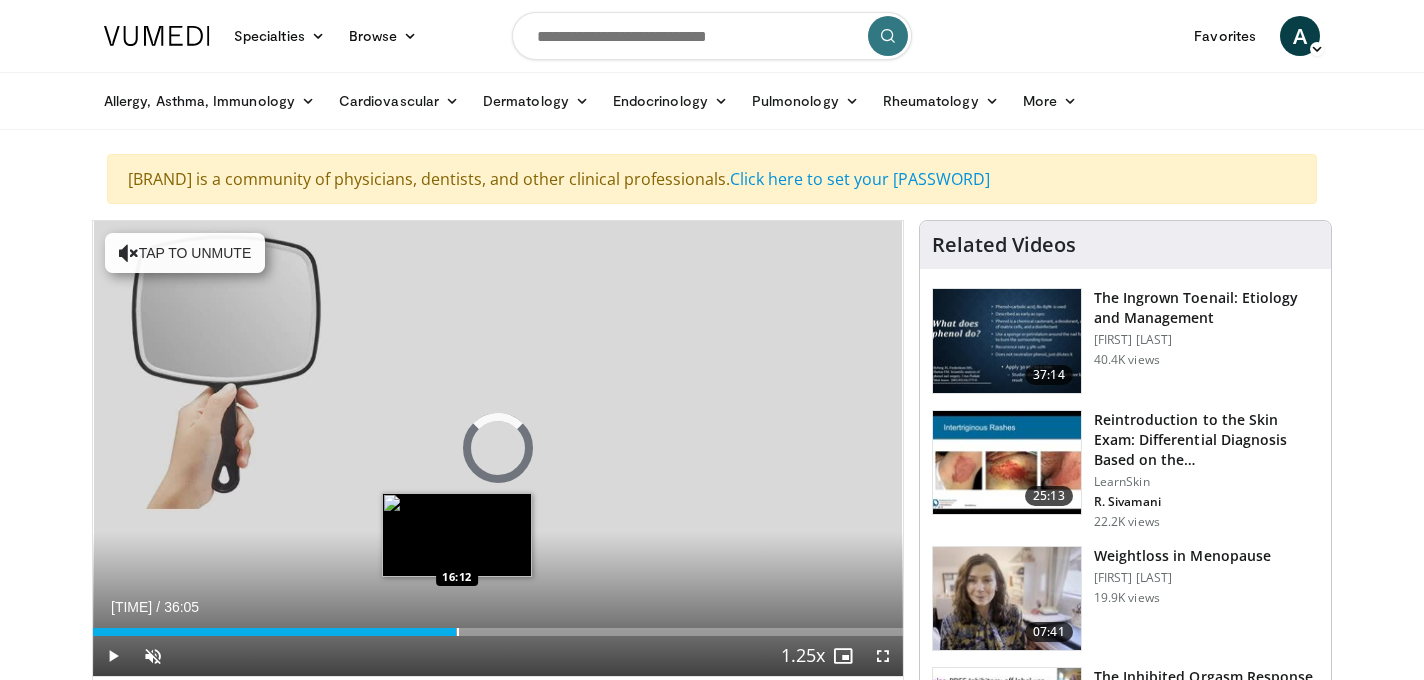 click on "Loaded :  0.00% 16:10 16:12" at bounding box center [498, 626] 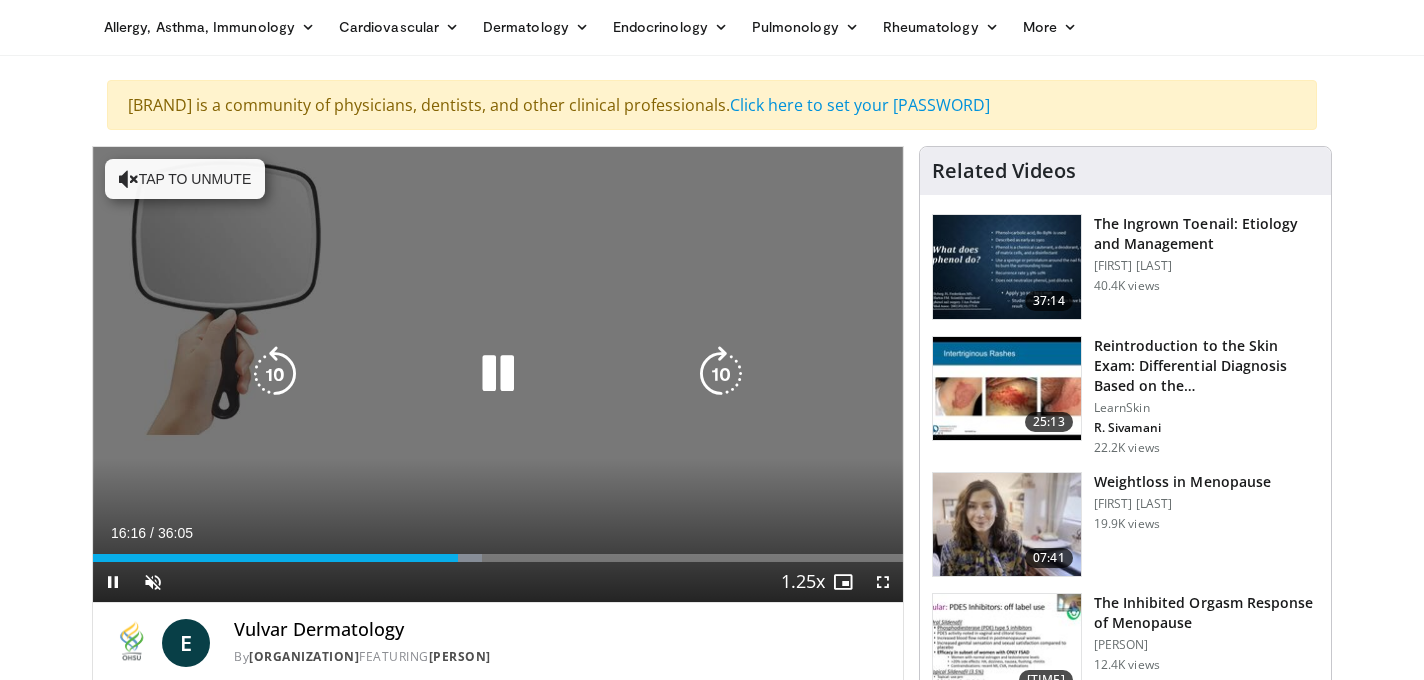 scroll, scrollTop: 71, scrollLeft: 0, axis: vertical 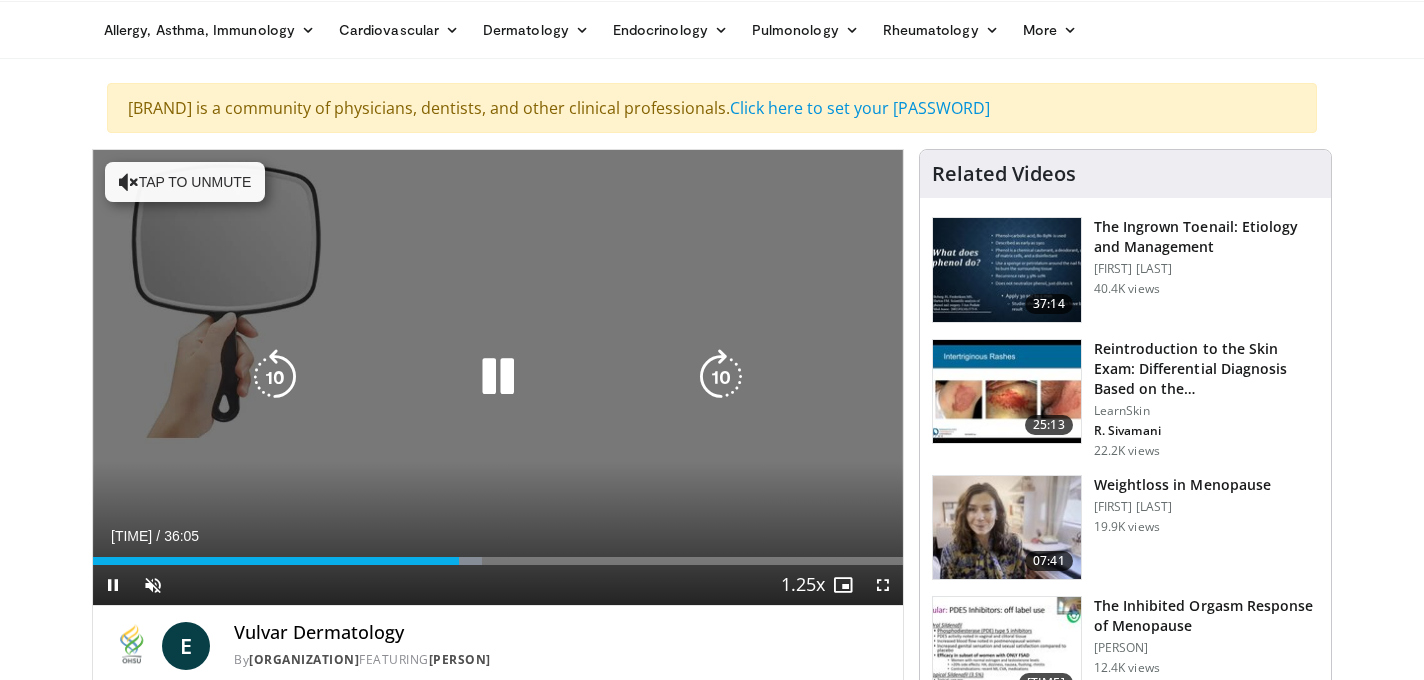 click at bounding box center [275, 377] 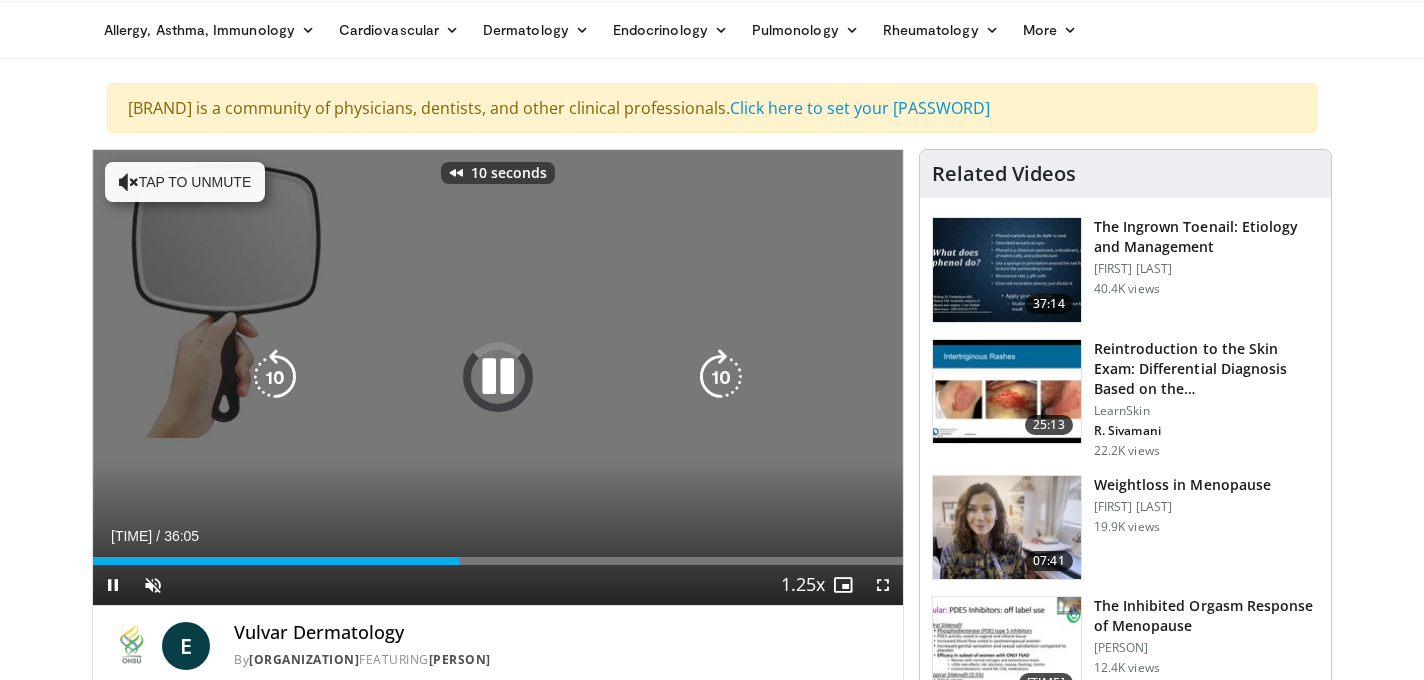 click at bounding box center [275, 377] 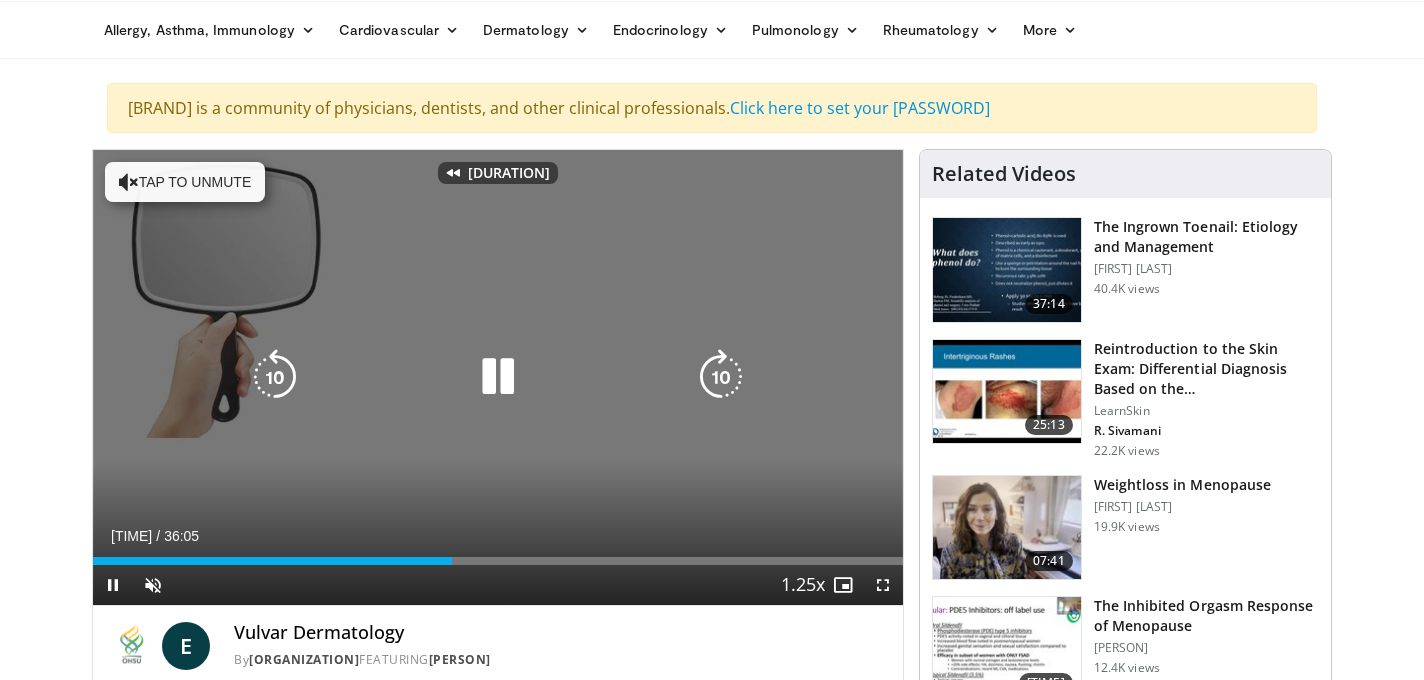 click at bounding box center (275, 377) 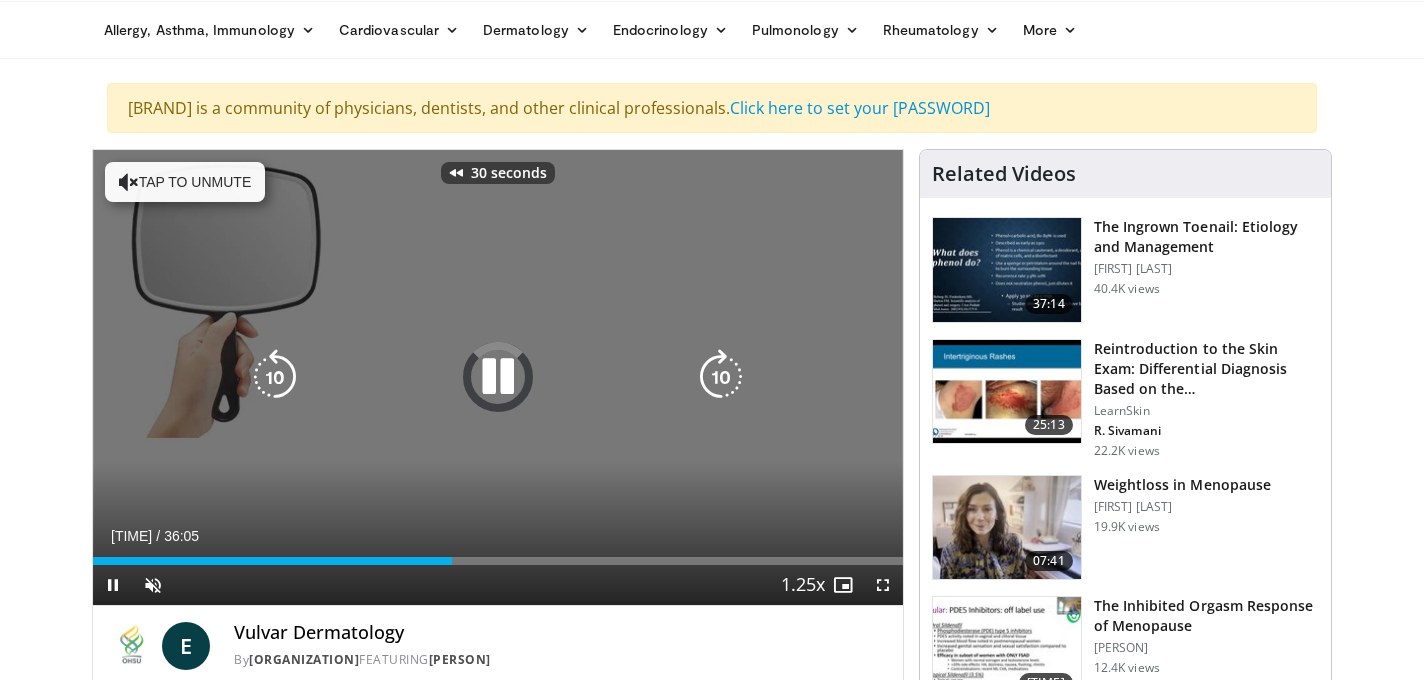 click at bounding box center [275, 377] 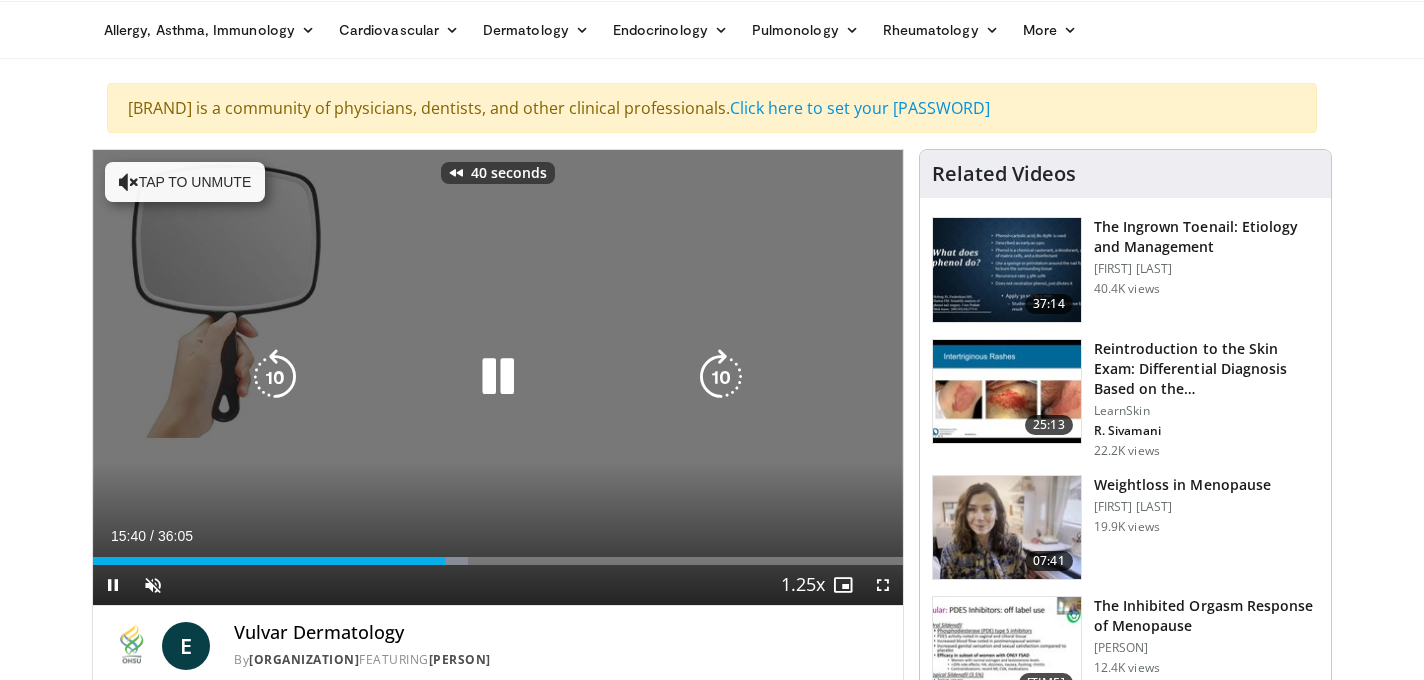 click at bounding box center [275, 377] 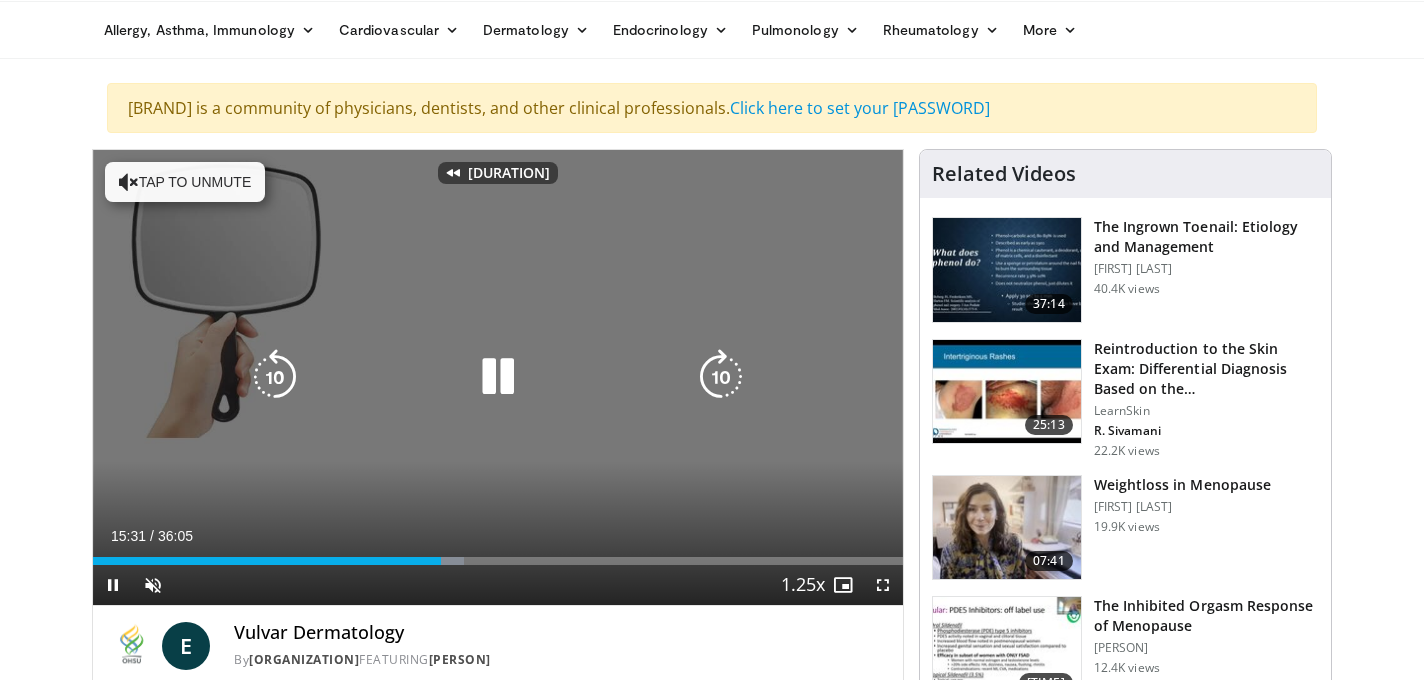 click at bounding box center (275, 377) 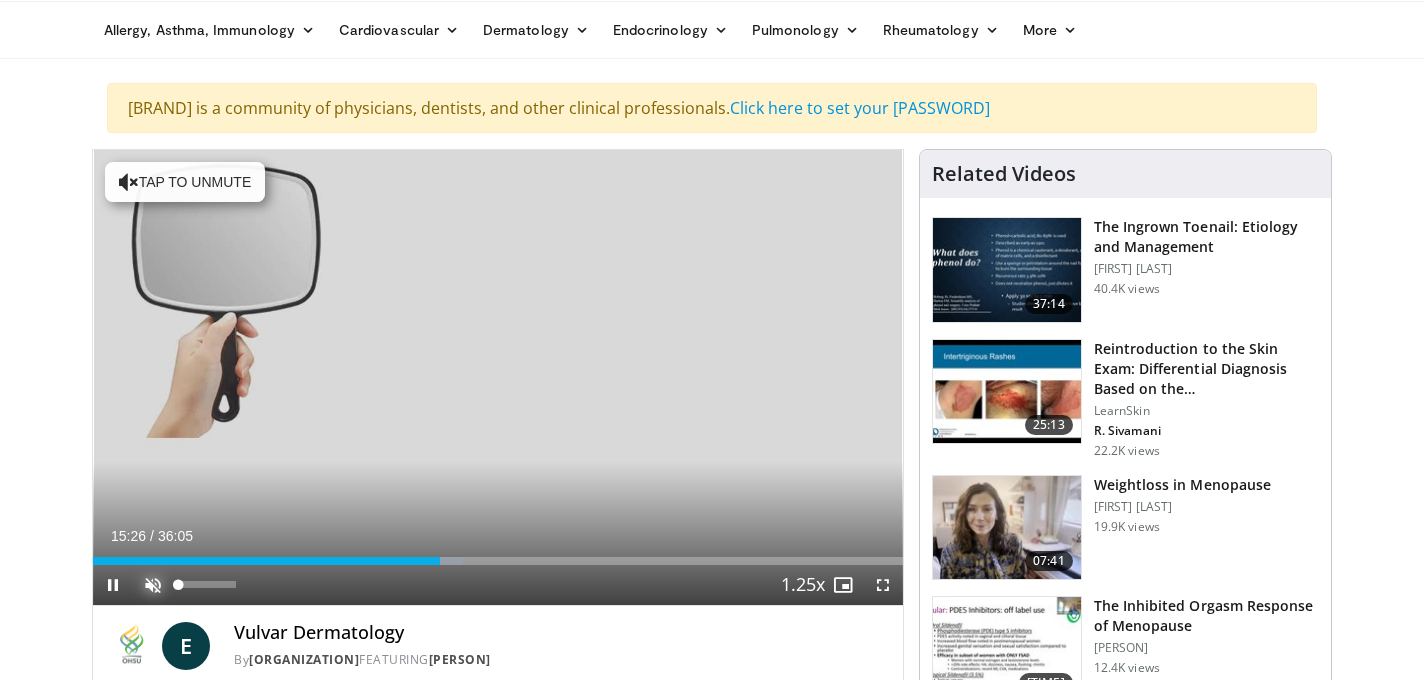 click at bounding box center [153, 585] 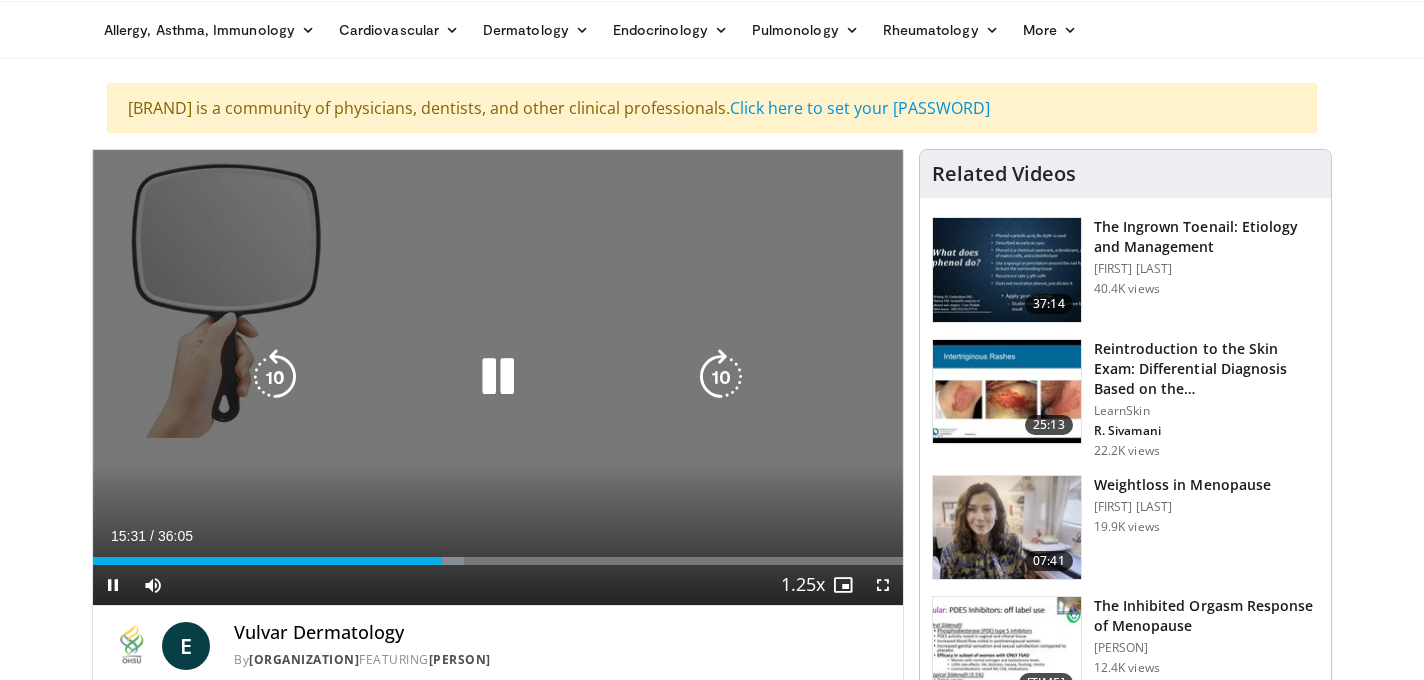 click at bounding box center (275, 377) 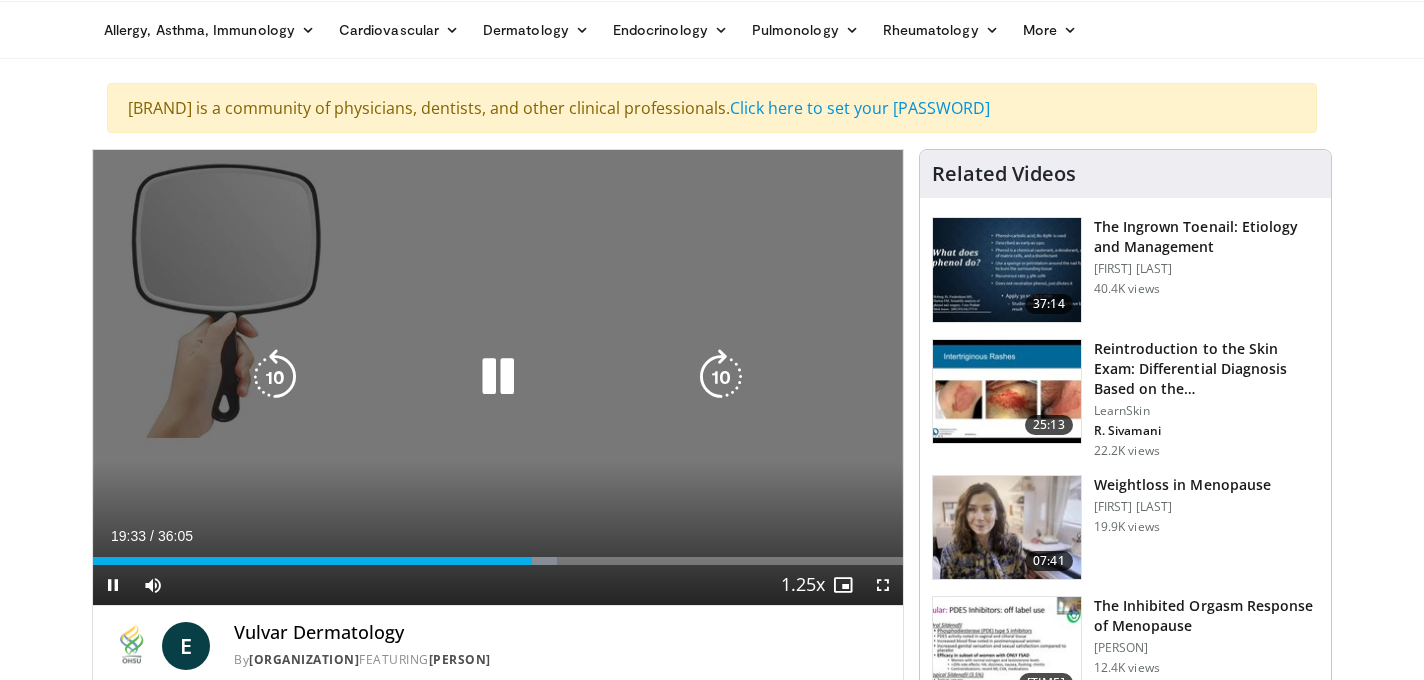 click at bounding box center (498, 377) 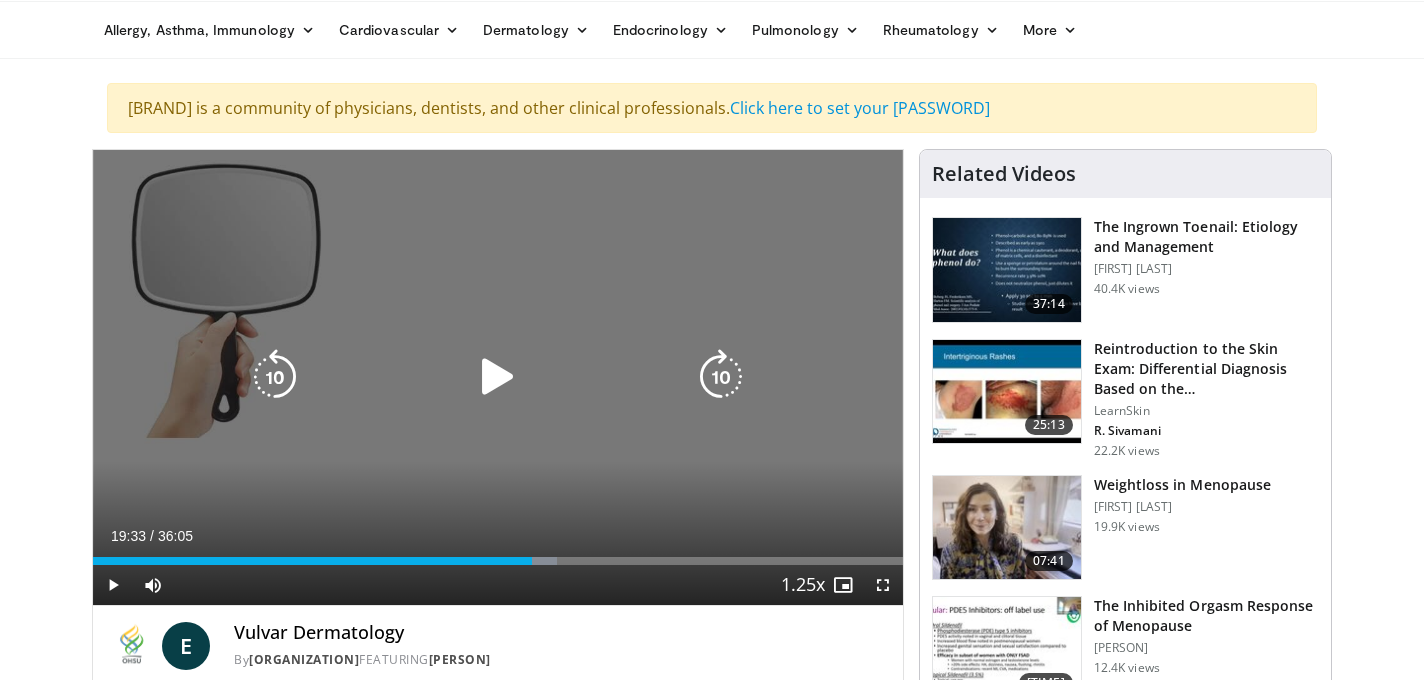 click at bounding box center [498, 377] 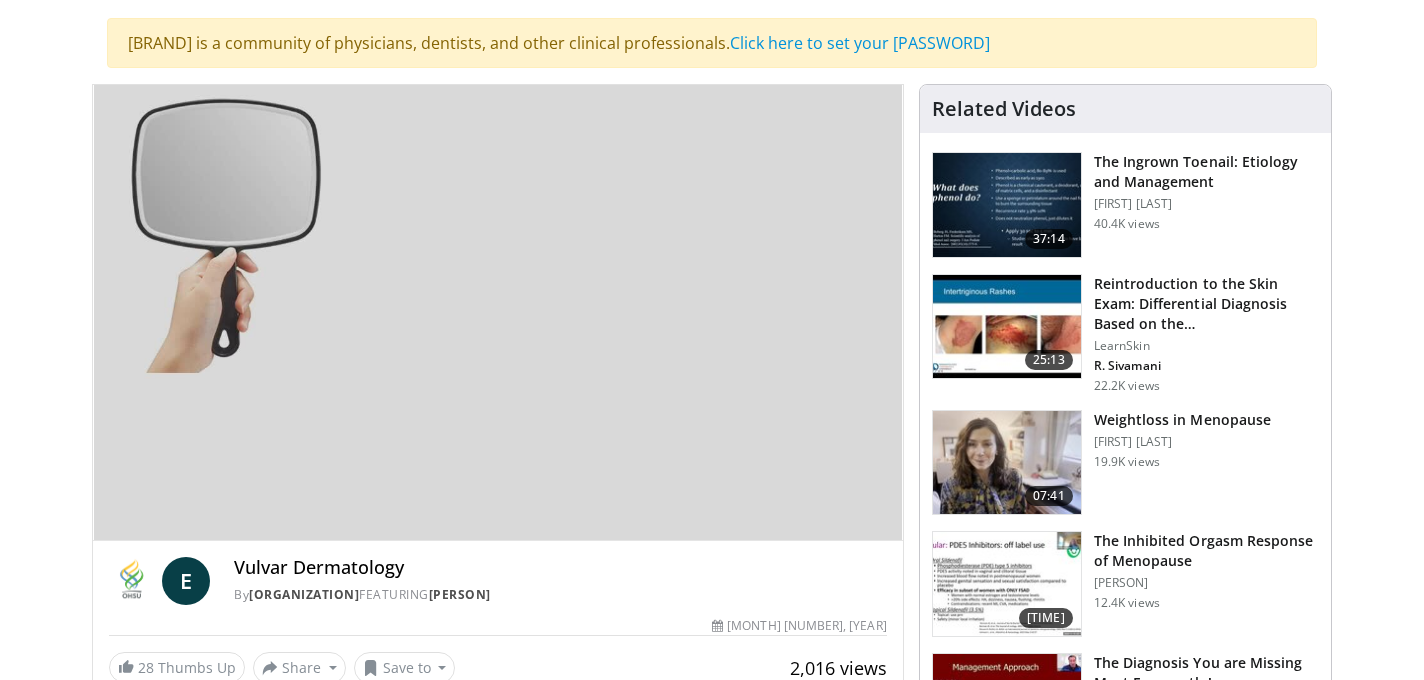 scroll, scrollTop: 140, scrollLeft: 0, axis: vertical 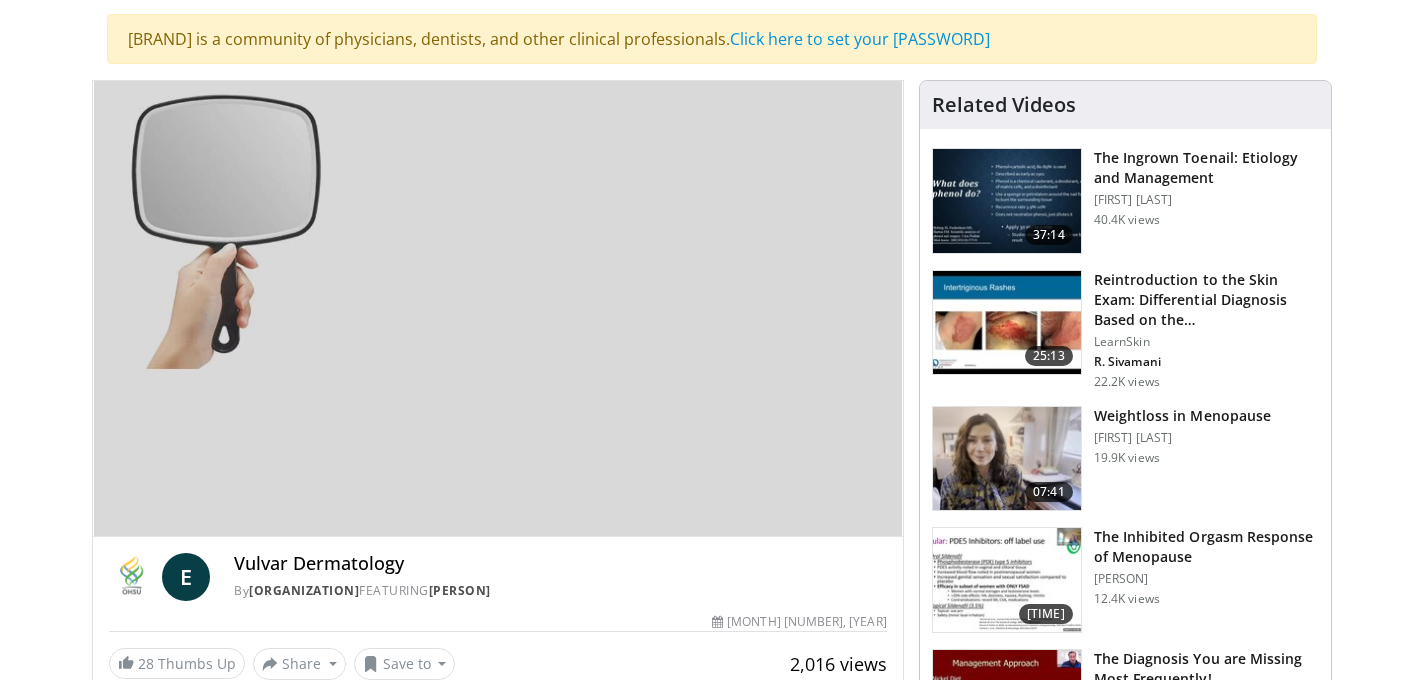click on "Specialties
Adult & Family Medicine
Allergy, Asthma, Immunology
Anesthesiology
Cardiology
Dental
Dermatology
Endocrinology
Gastroenterology & Hepatology
General Surgery
Hematology & Oncology
Infectious Disease
Nephrology
Neurology
Neurosurgery
Obstetrics & Gynecology
Ophthalmology
Oral Maxillofacial
Orthopaedics
Otolaryngology
Pediatrics
Plastic Surgery
Podiatry
Psychiatry
Pulmonology
Radiation Oncology
Radiology
Rheumatology
Urology" at bounding box center (712, 1393) 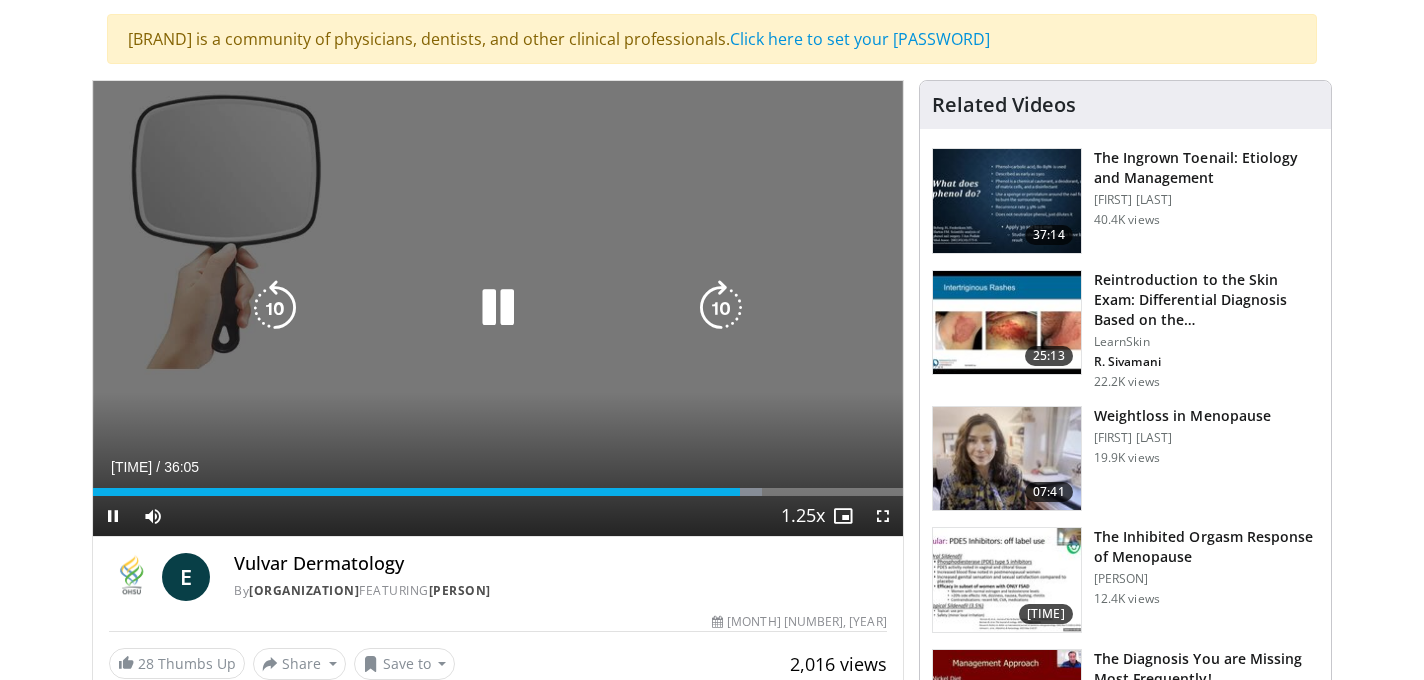 click at bounding box center [498, 308] 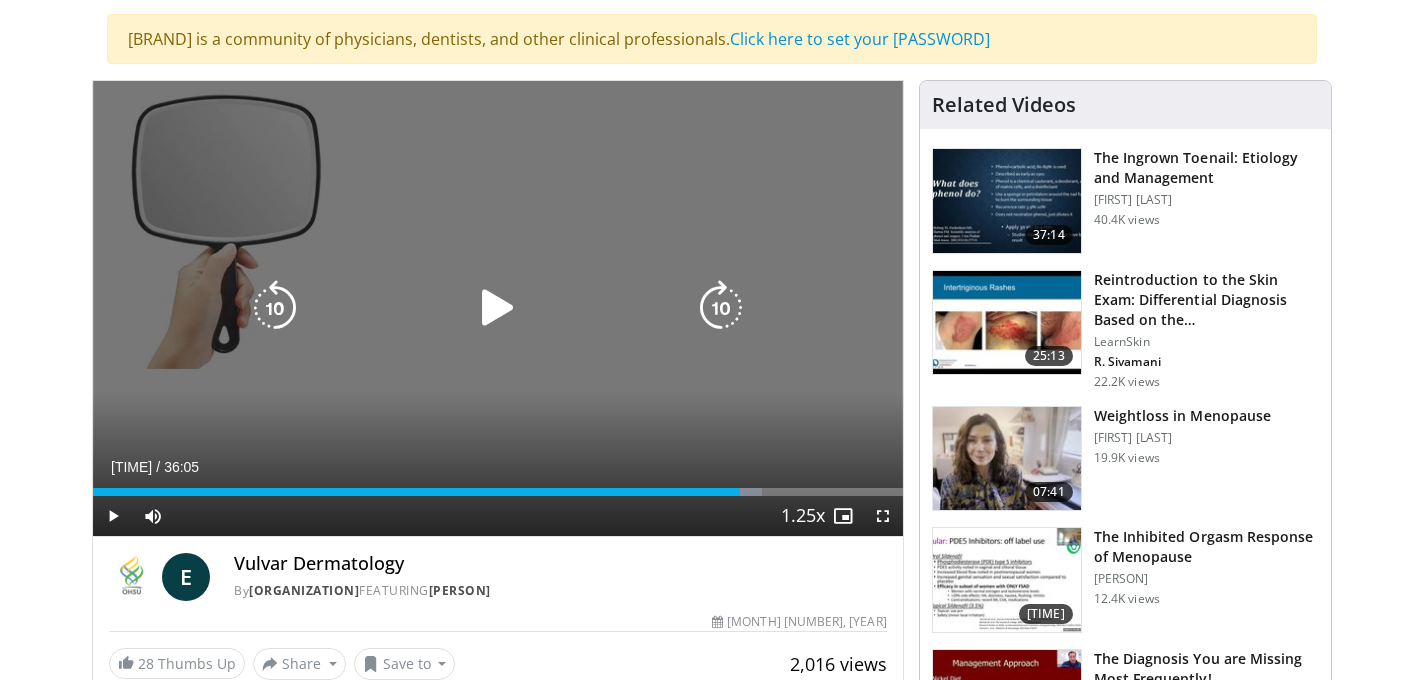 click at bounding box center (498, 308) 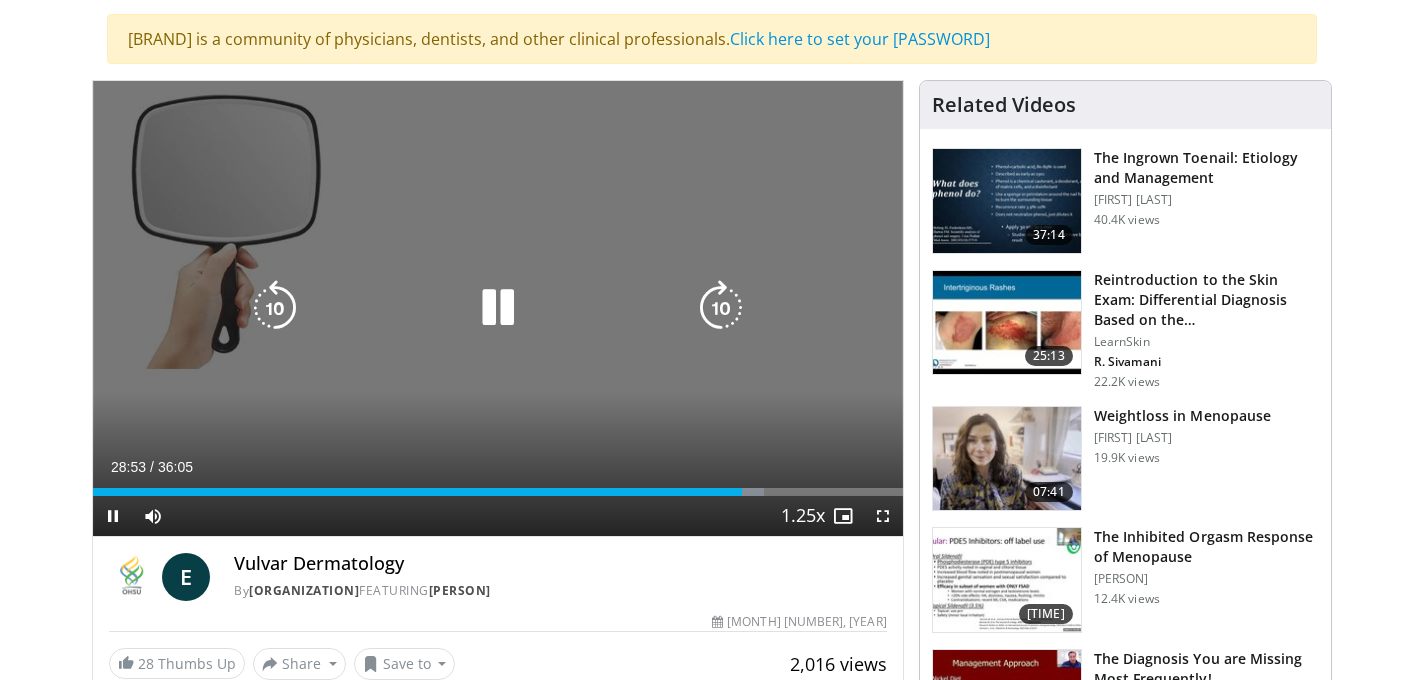 click at bounding box center [275, 308] 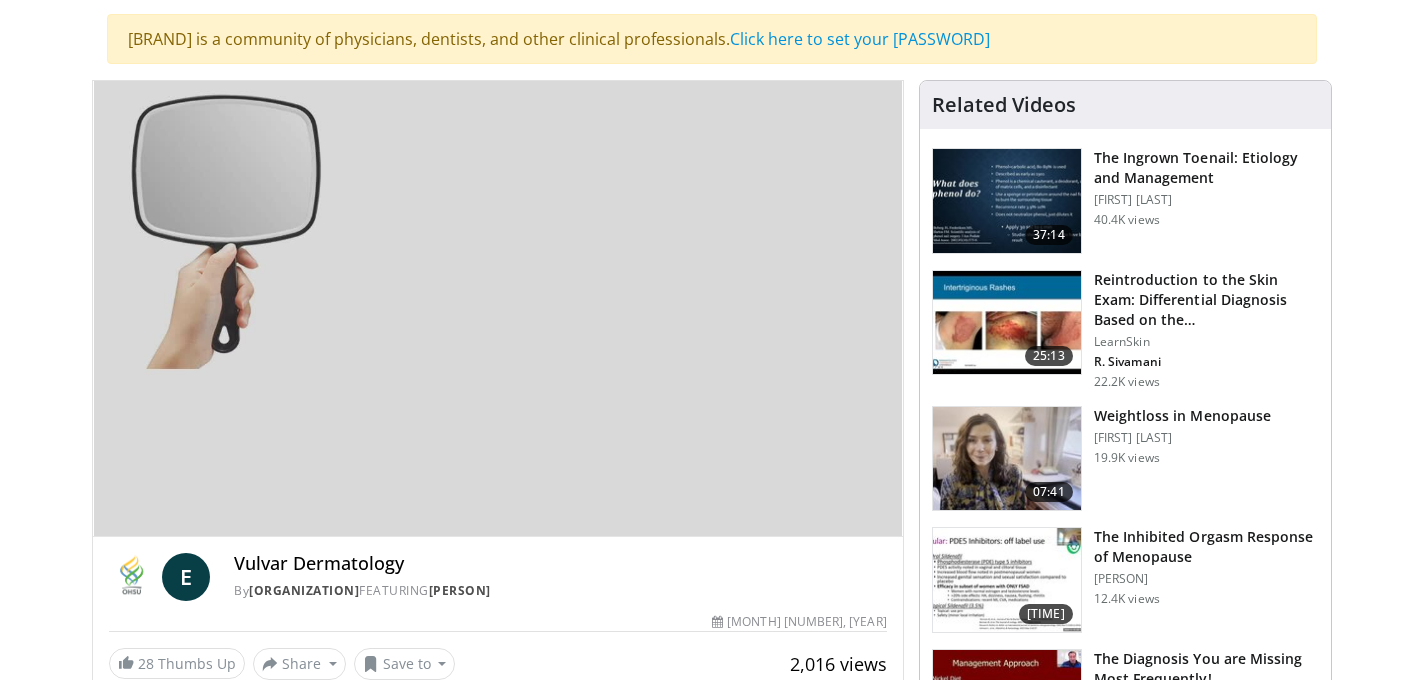 click on "10 seconds
Tap to unmute" at bounding box center (498, 308) 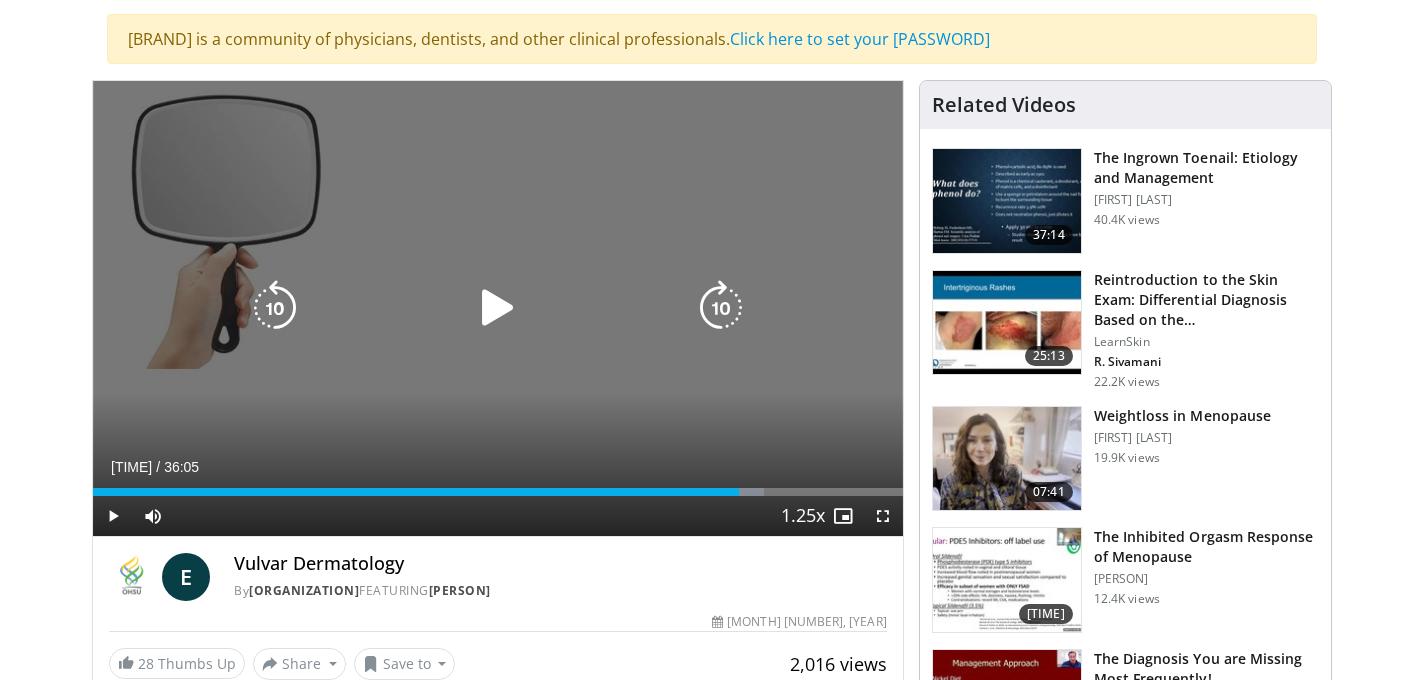click at bounding box center (498, 308) 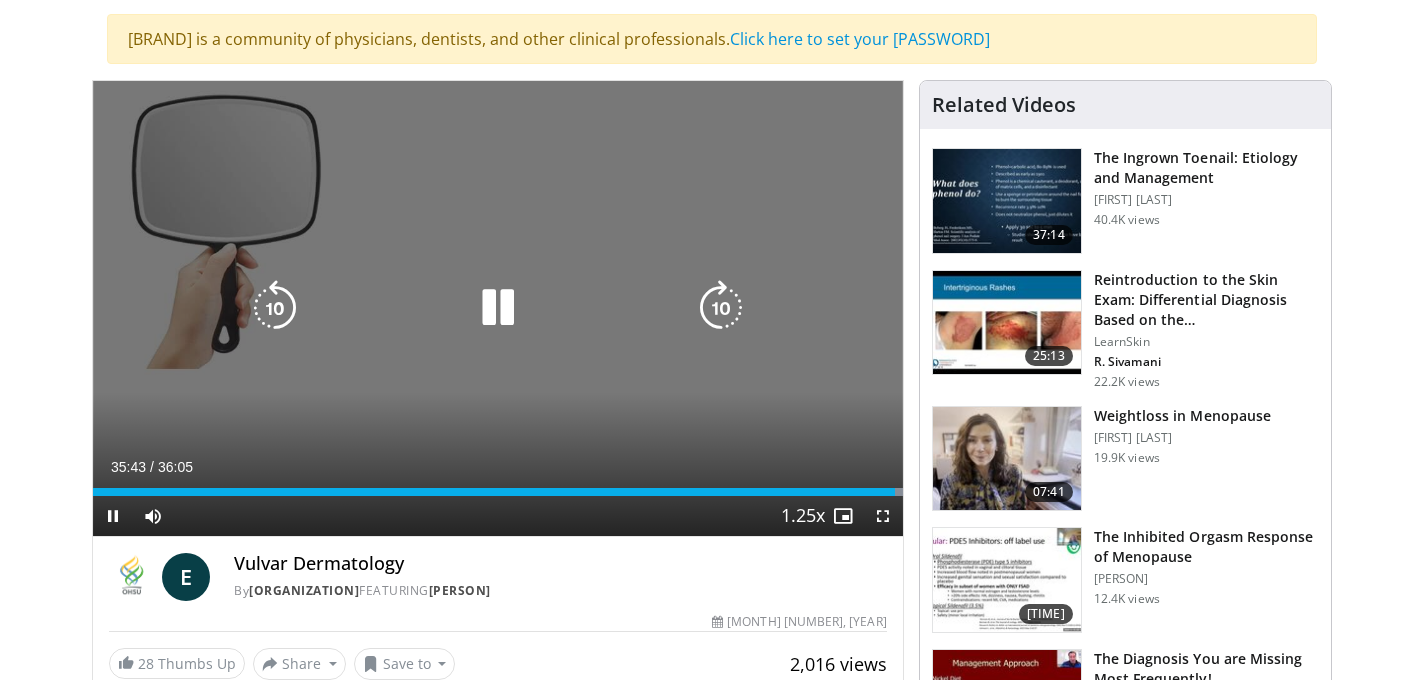 click at bounding box center [275, 308] 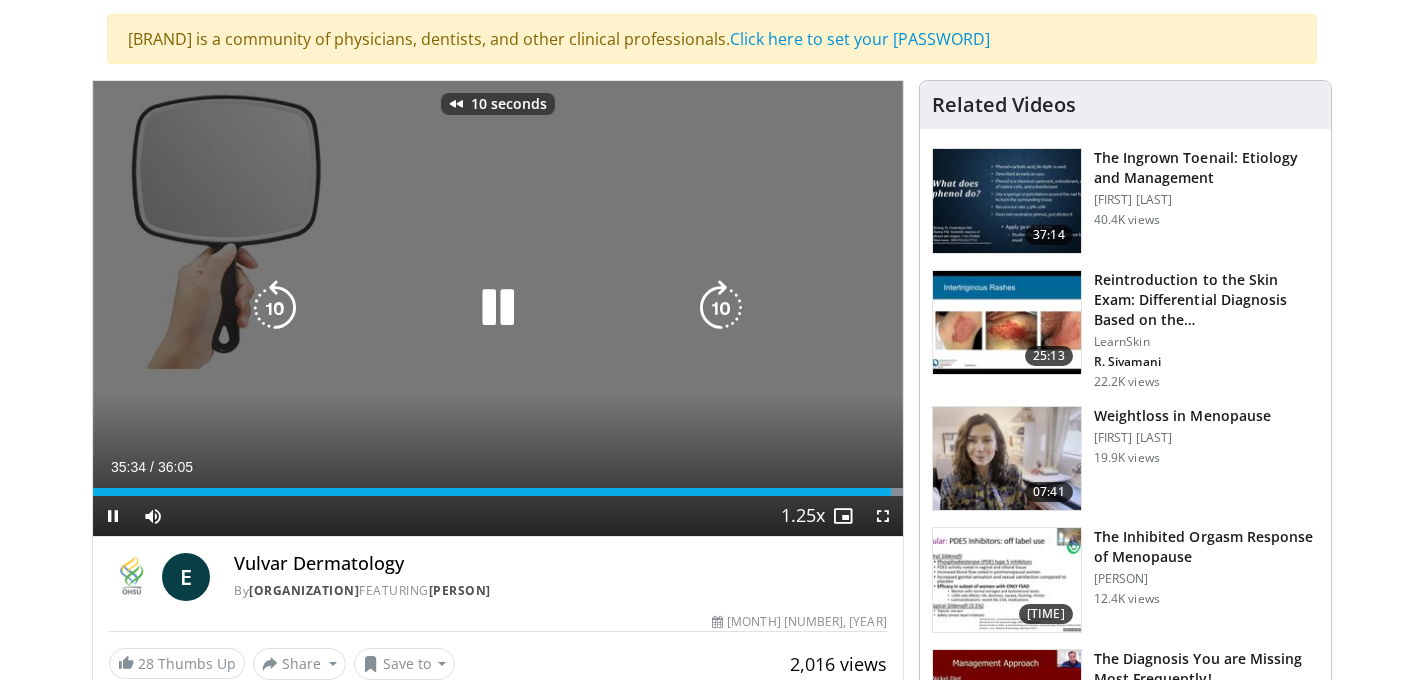 click at bounding box center [275, 308] 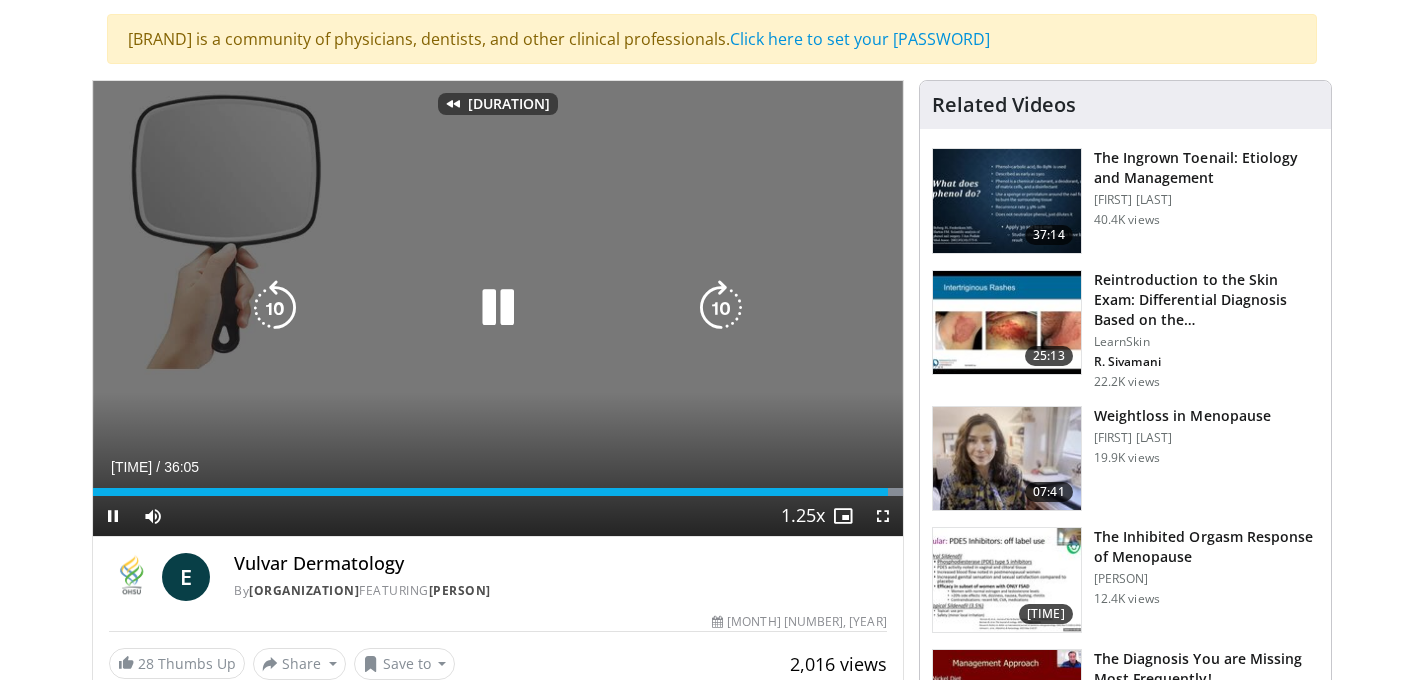 click at bounding box center (721, 308) 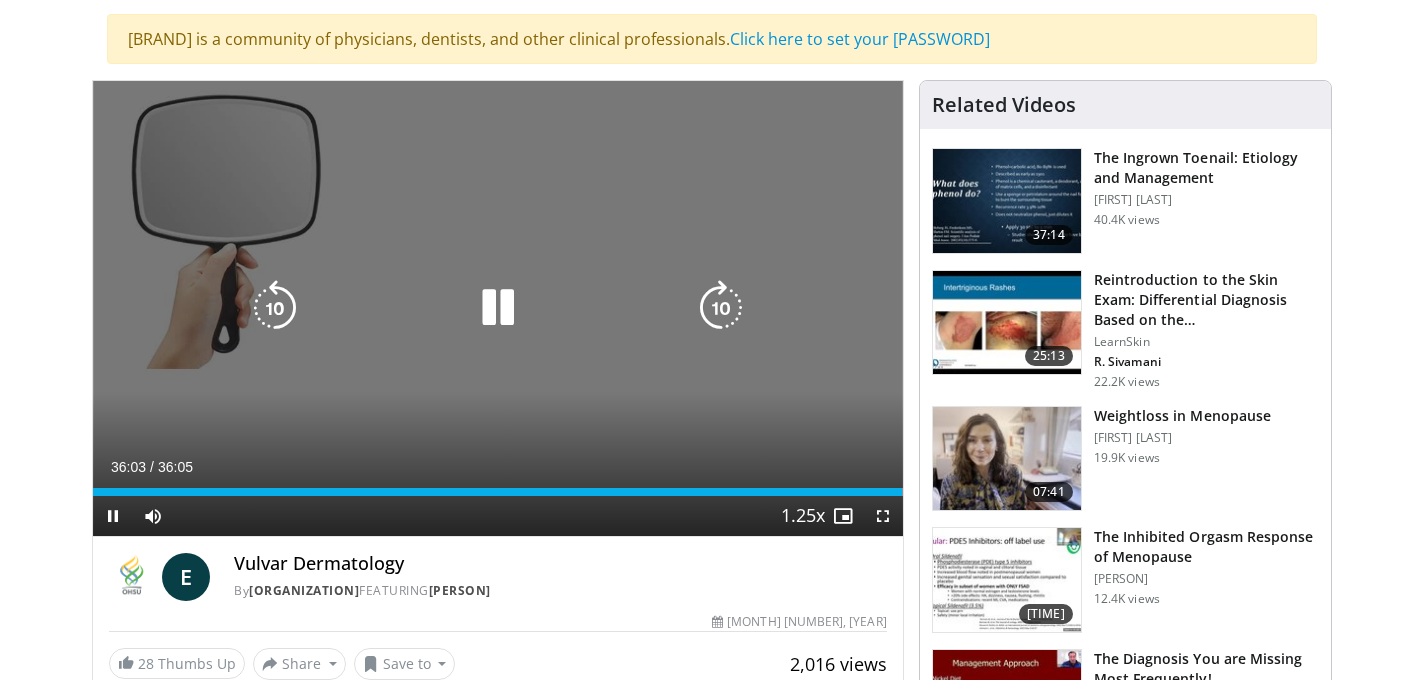 click at bounding box center (498, 308) 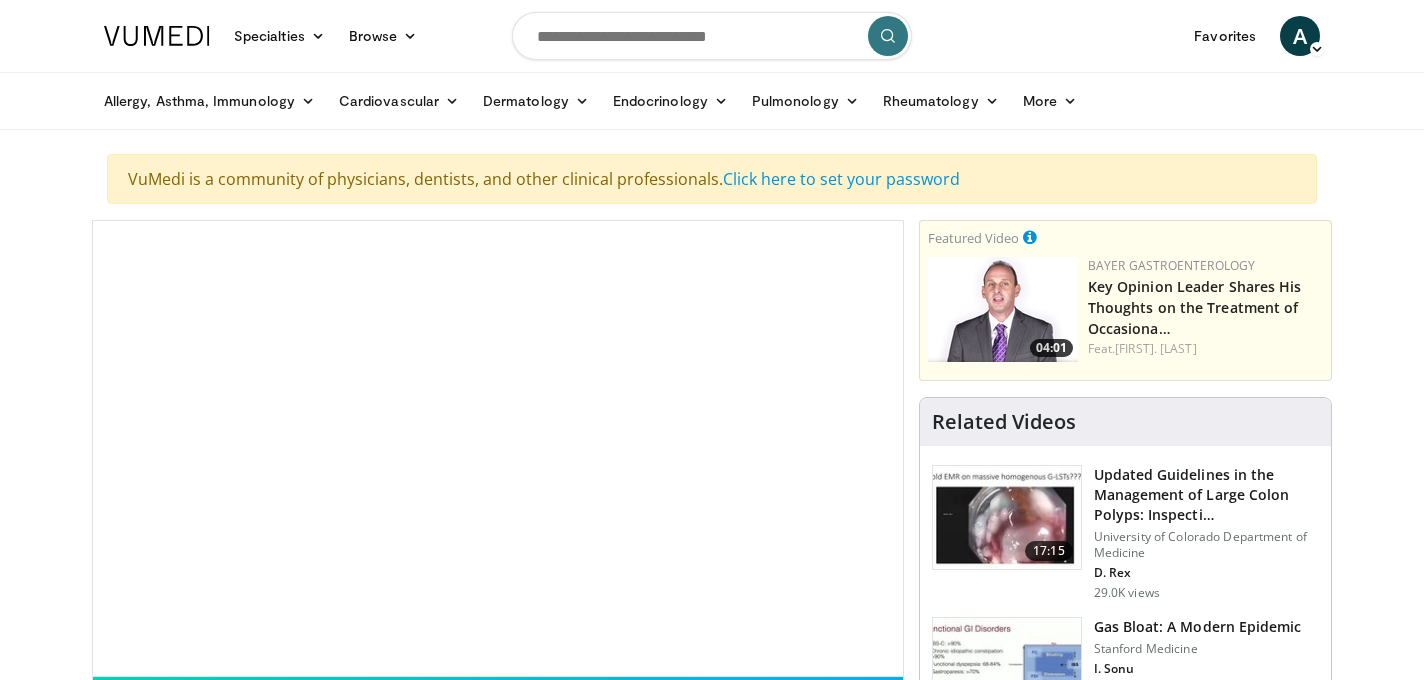scroll, scrollTop: 0, scrollLeft: 0, axis: both 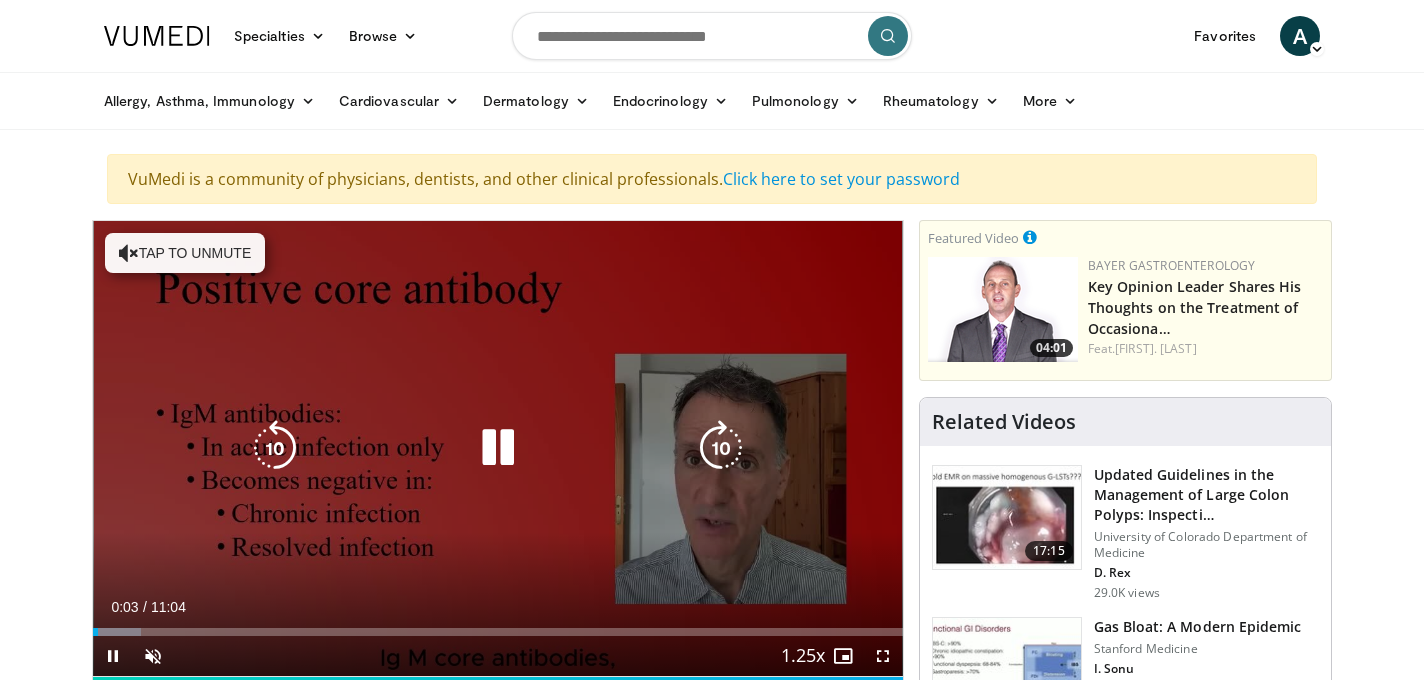 click on "Tap to unmute" at bounding box center [185, 253] 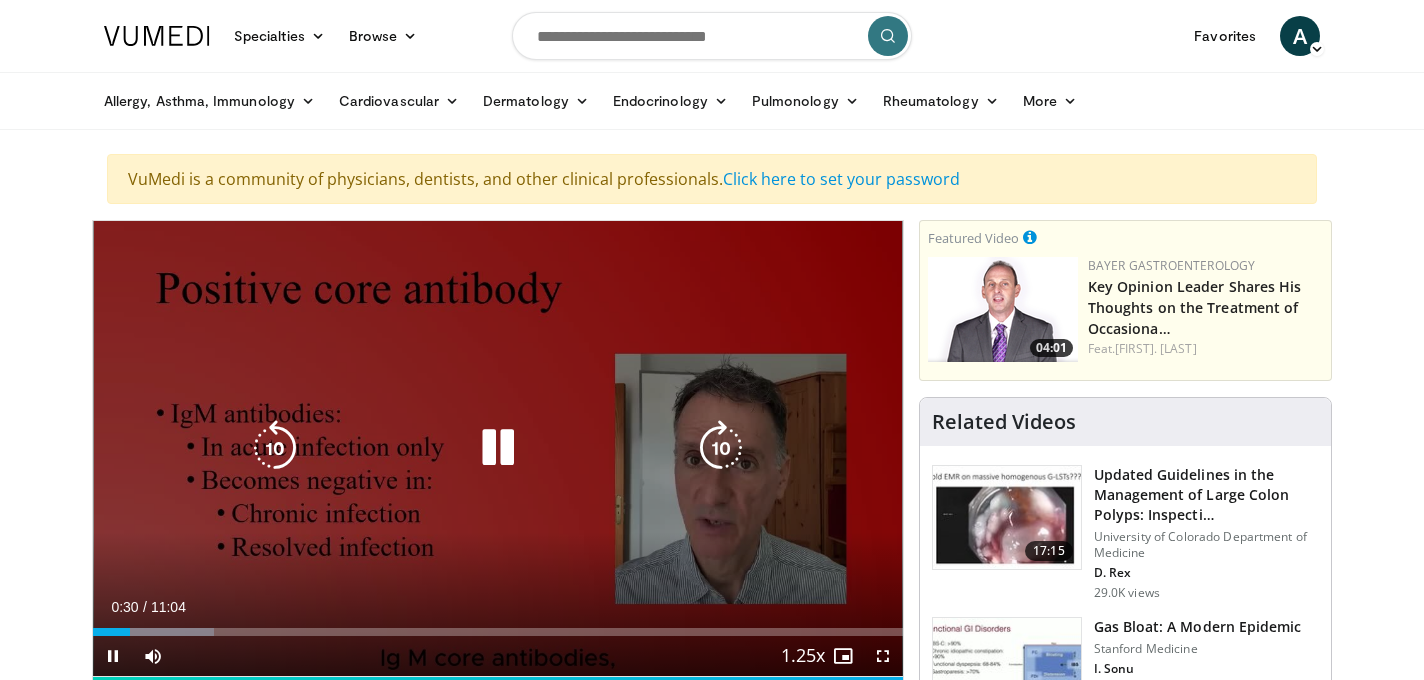 click at bounding box center (498, 448) 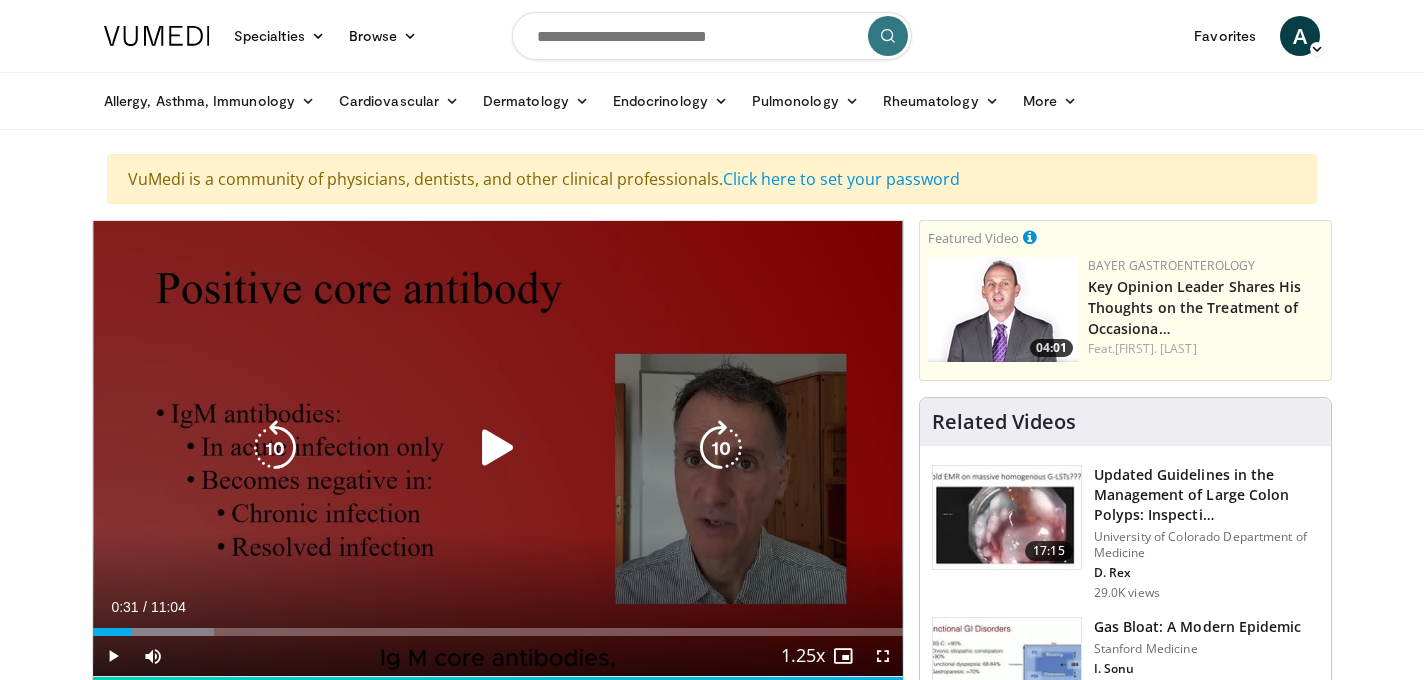 click at bounding box center [498, 448] 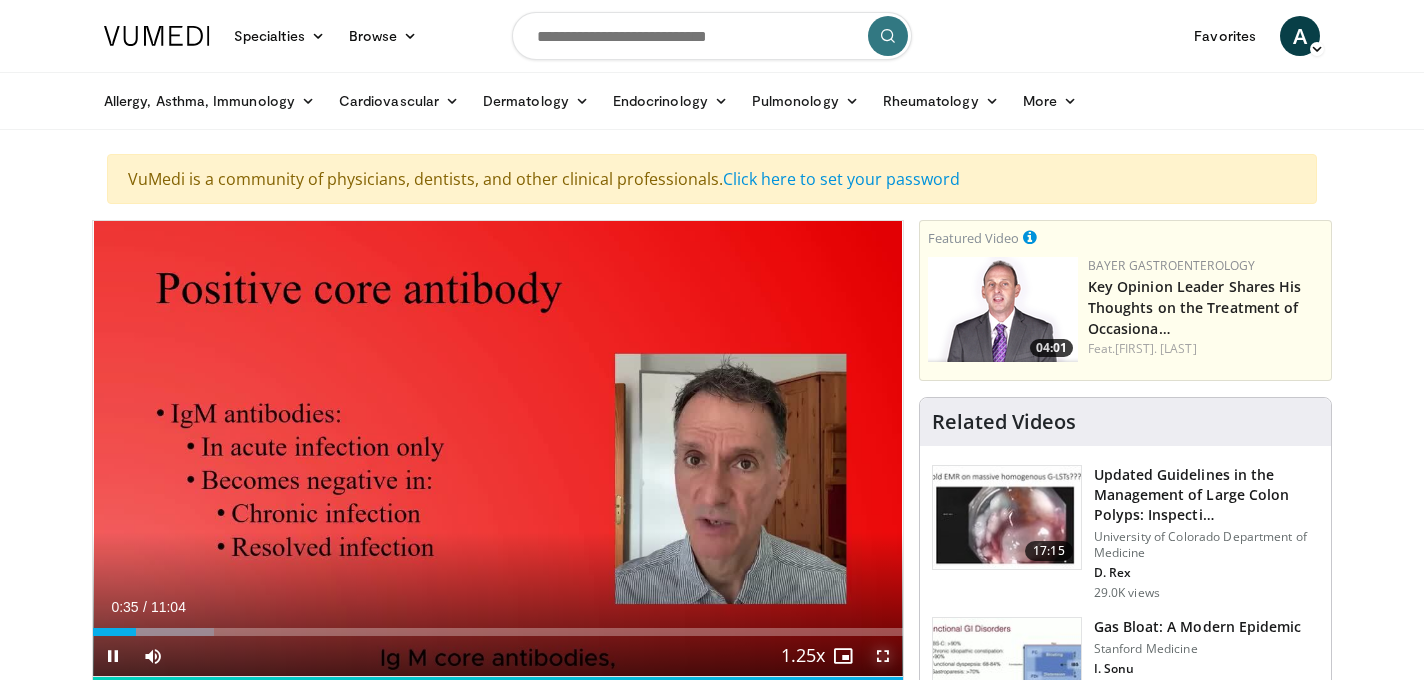 click at bounding box center [883, 656] 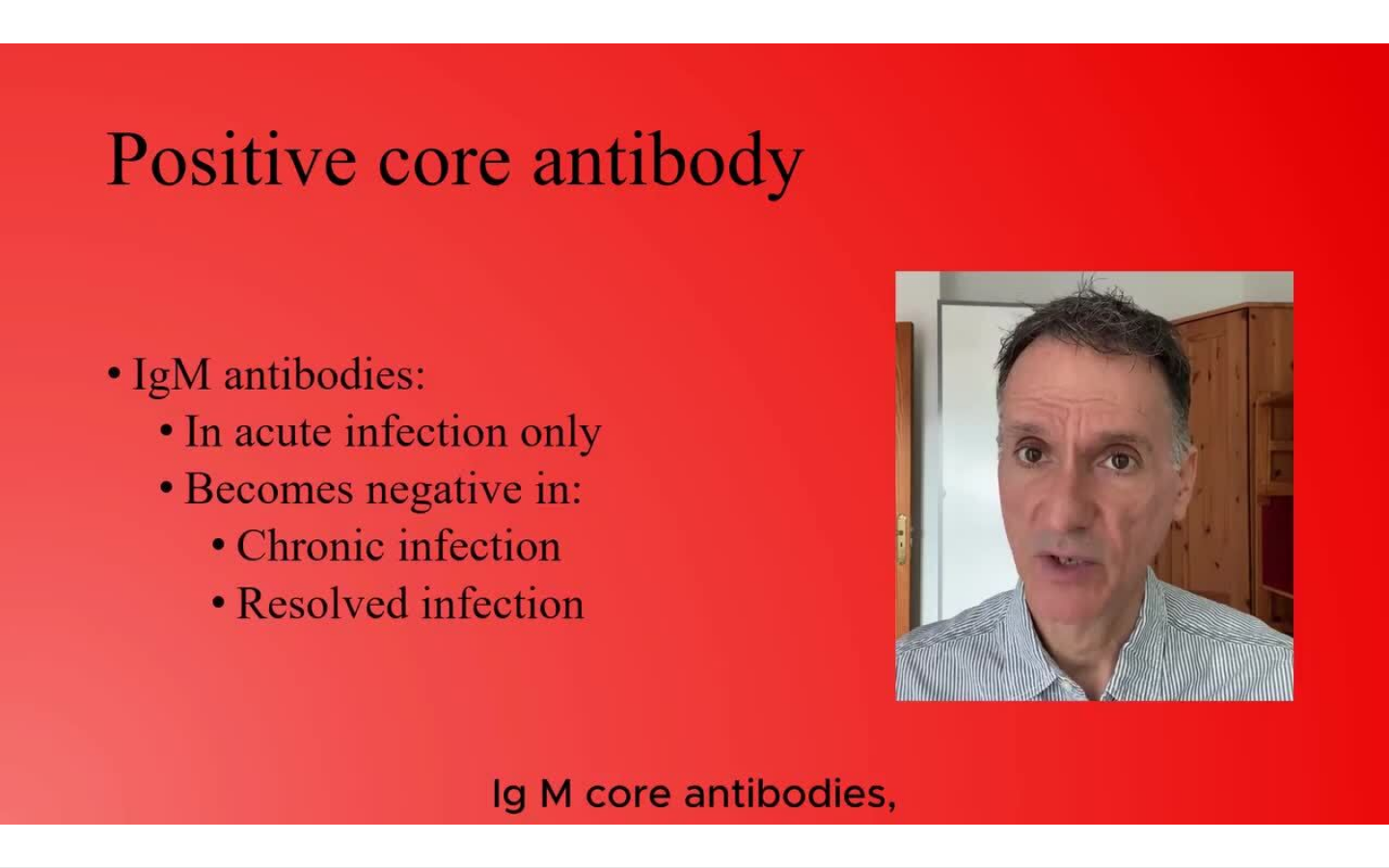 click on "10 seconds
Tap to unmute" at bounding box center [694, 433] 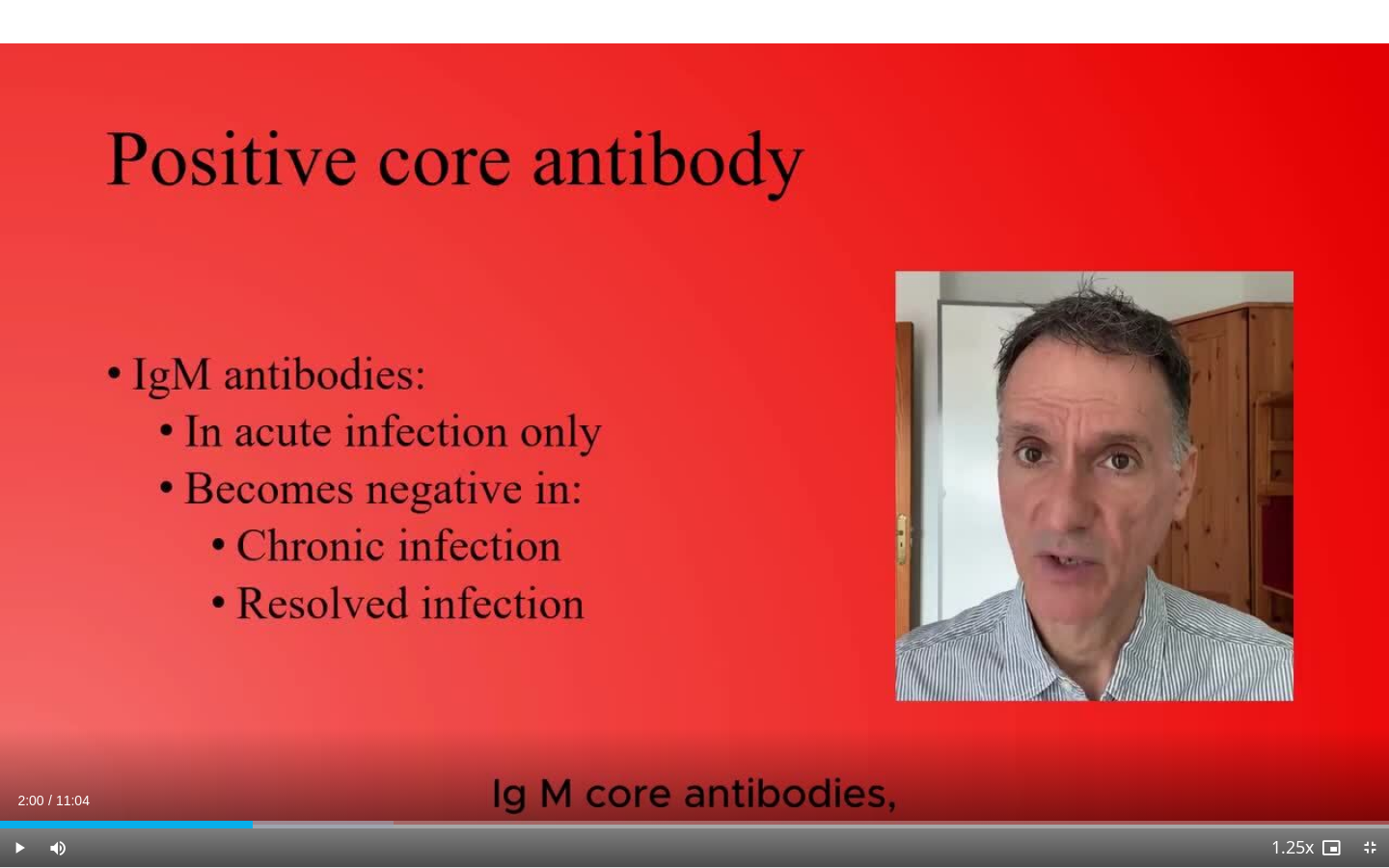 click on "10 seconds
Tap to unmute" at bounding box center (694, 433) 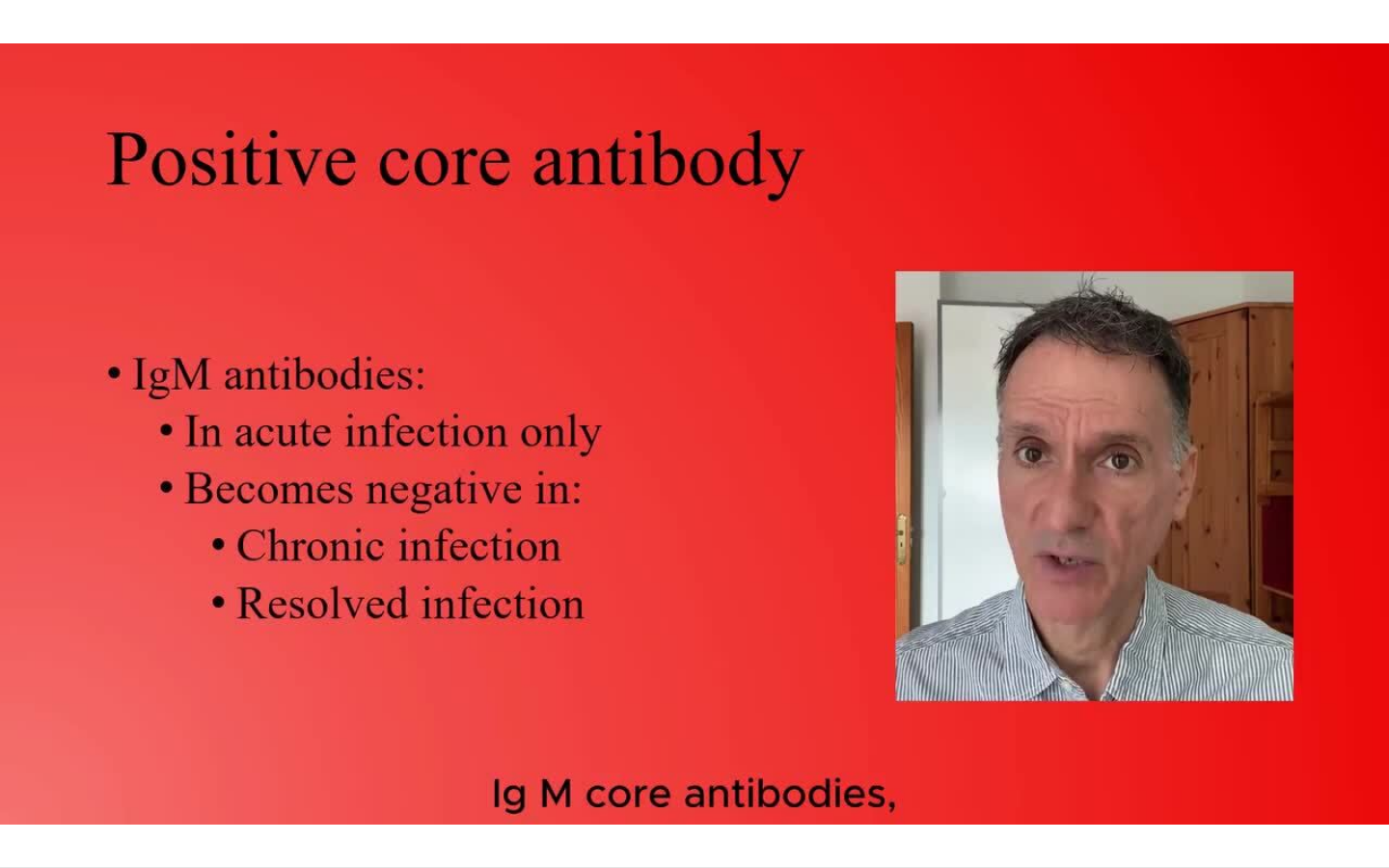 click on "10 seconds
Tap to unmute" at bounding box center (694, 433) 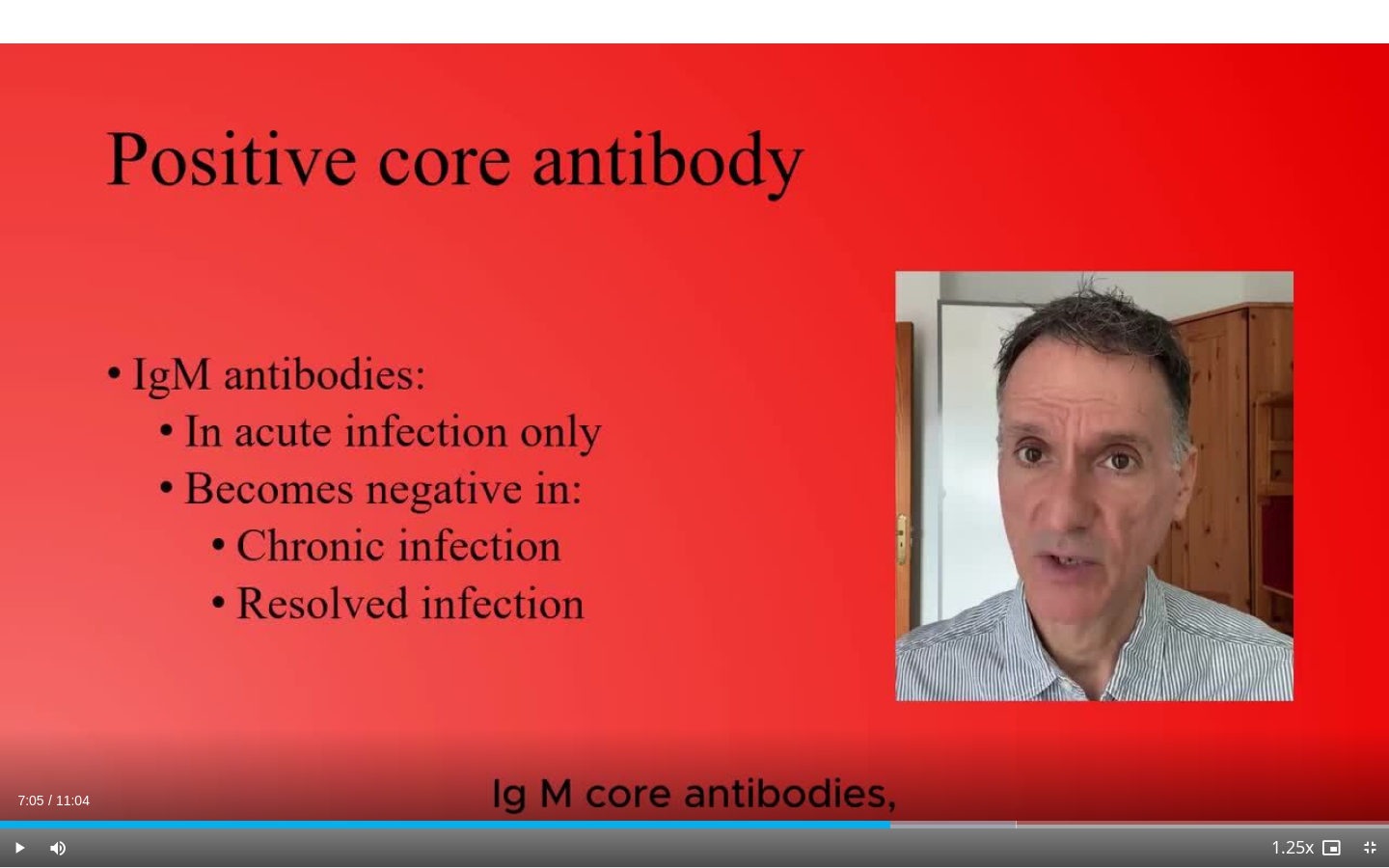 click on "10 seconds
Tap to unmute" at bounding box center [694, 433] 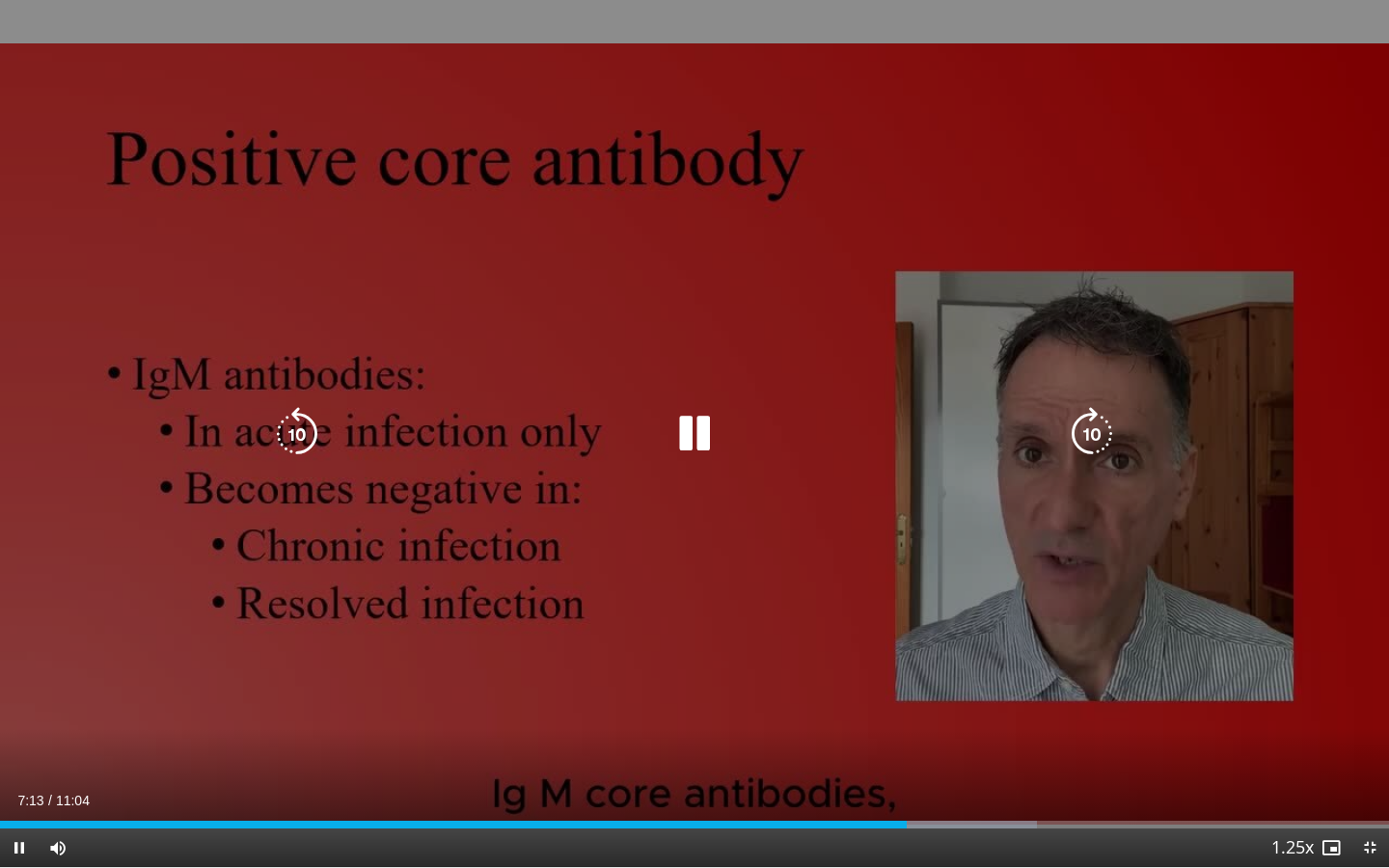 click at bounding box center [694, 434] 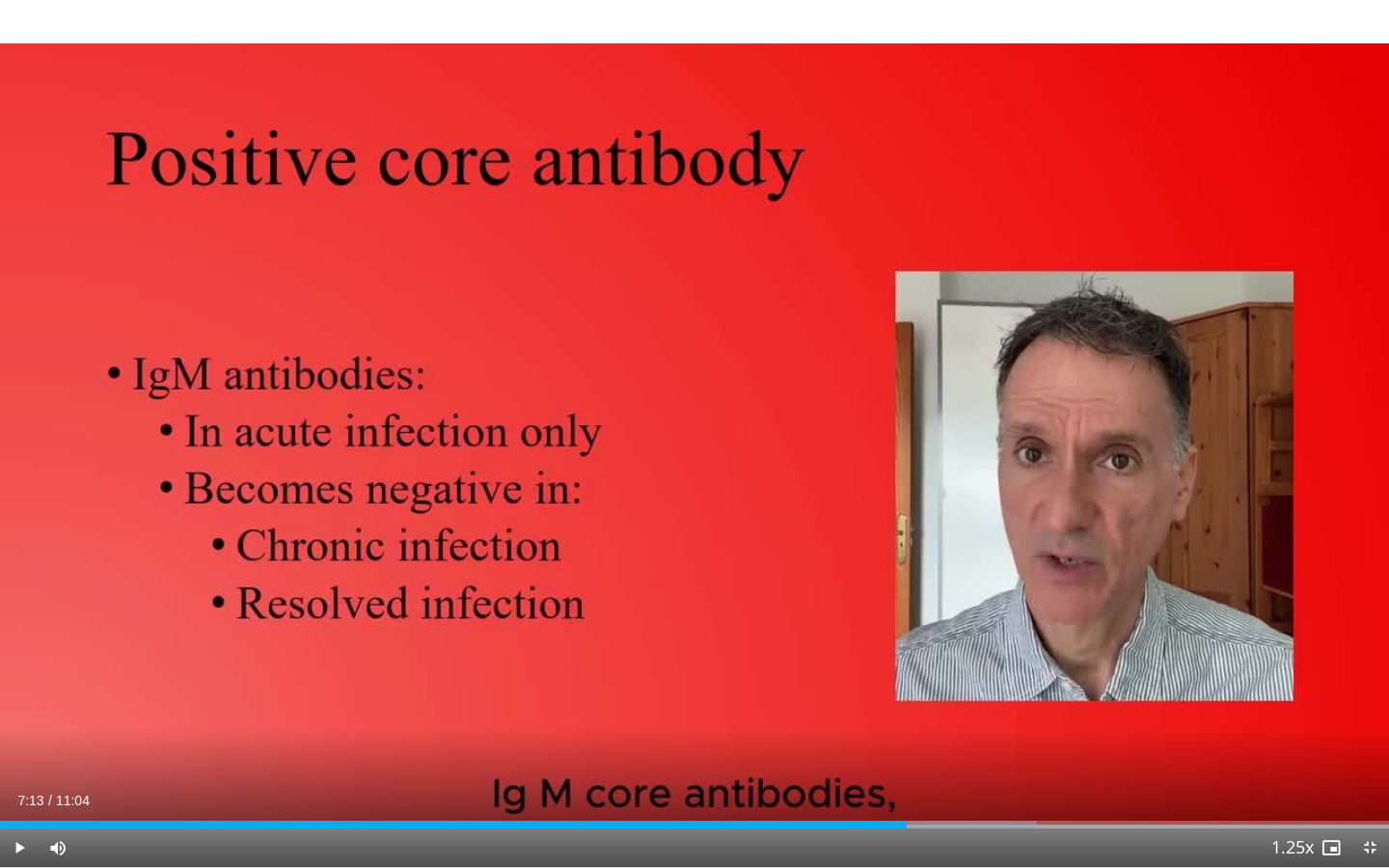 click on "10 seconds
Tap to unmute" at bounding box center [694, 433] 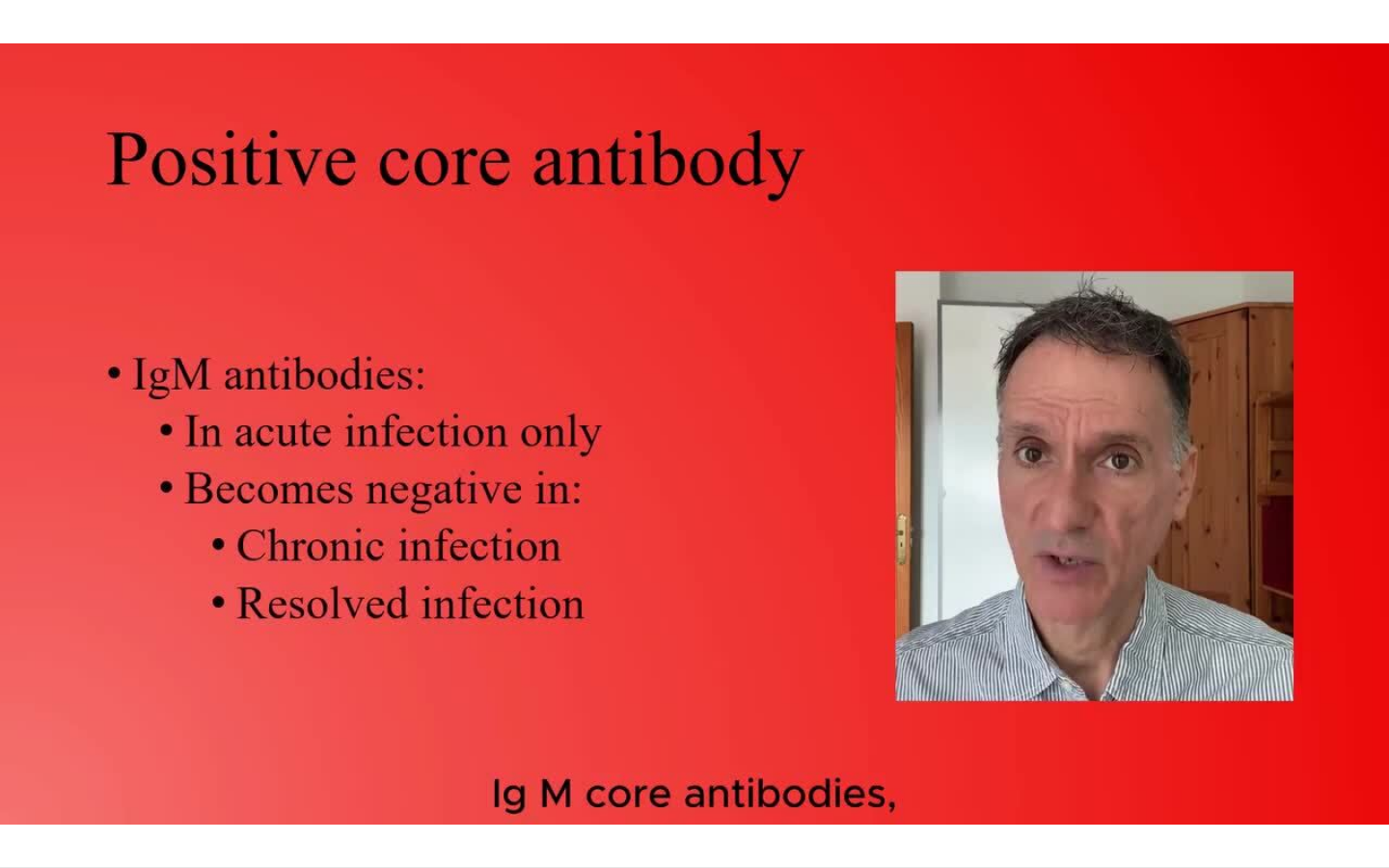 click on "10 seconds
Tap to unmute" at bounding box center (694, 433) 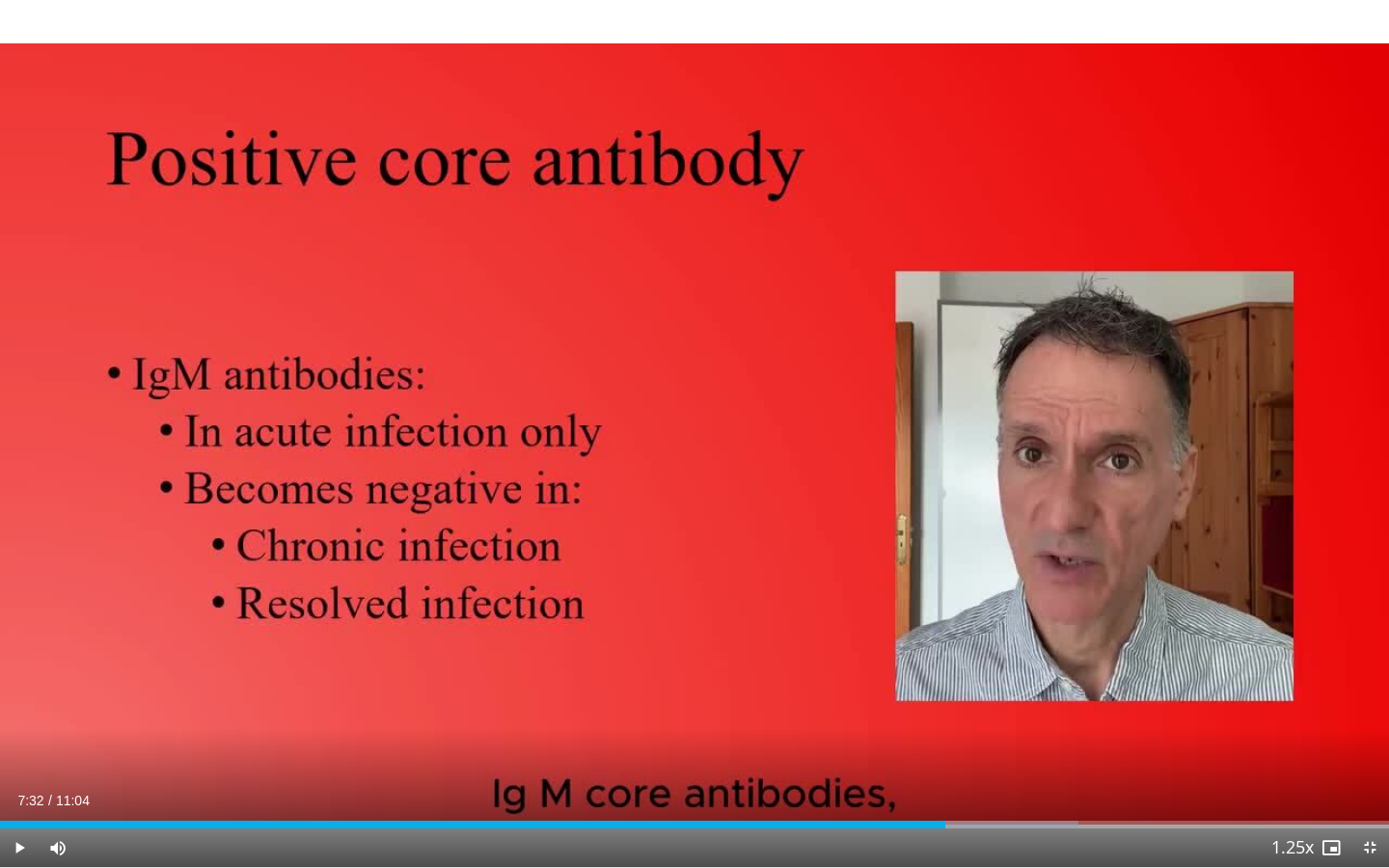 click on "10 seconds
Tap to unmute" at bounding box center [694, 433] 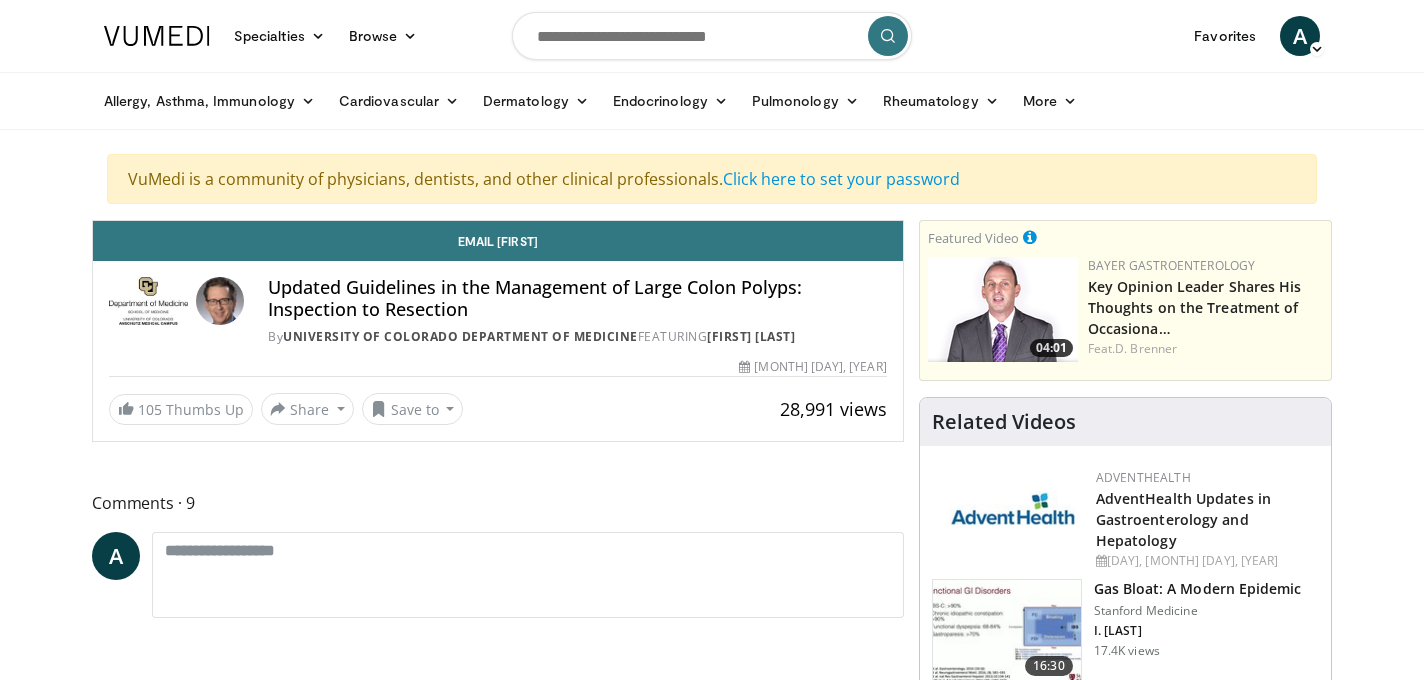 scroll, scrollTop: 0, scrollLeft: 0, axis: both 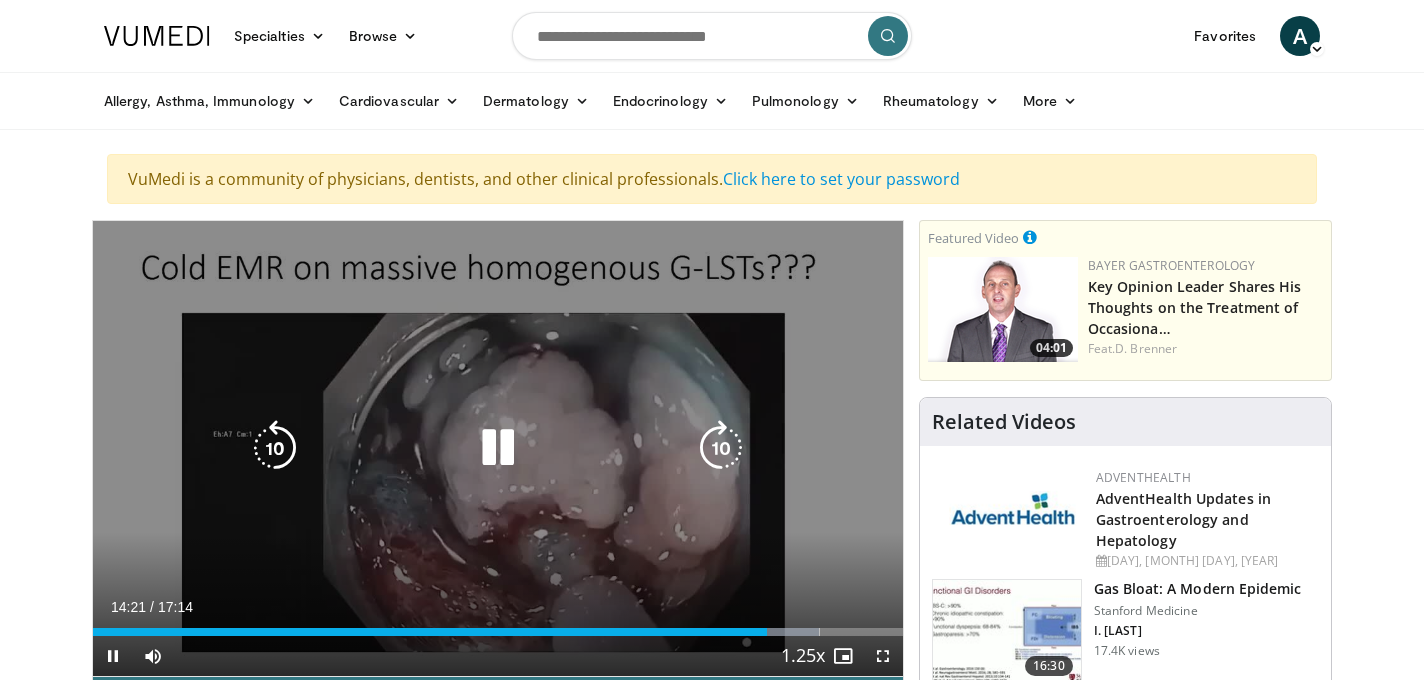 click at bounding box center (498, 448) 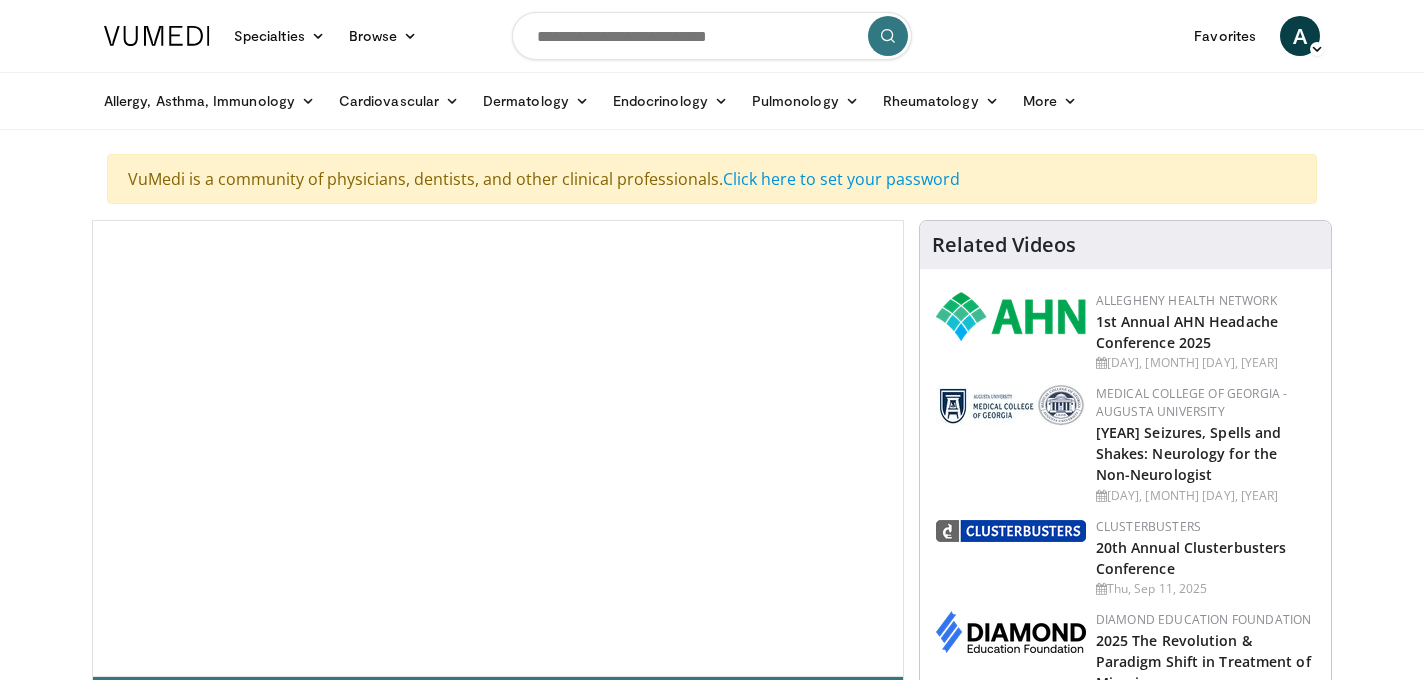 scroll, scrollTop: 0, scrollLeft: 0, axis: both 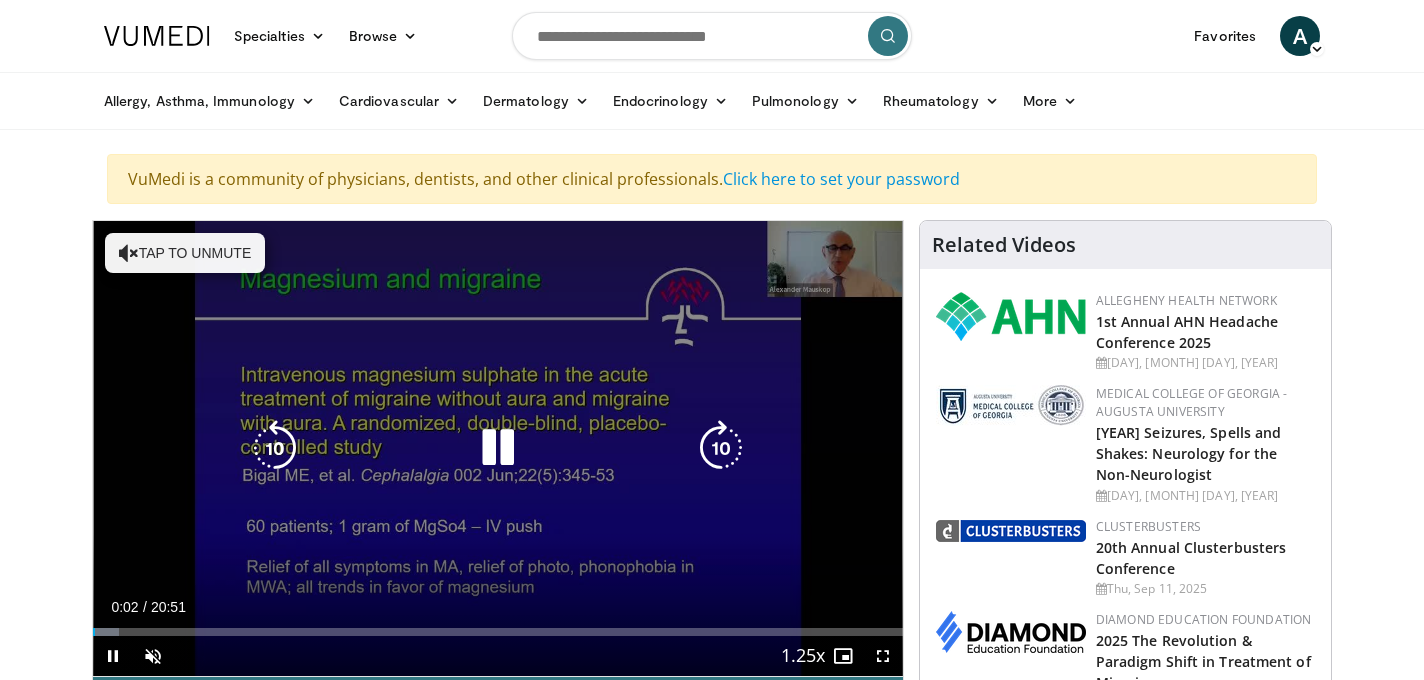 click on "Tap to unmute" at bounding box center (185, 253) 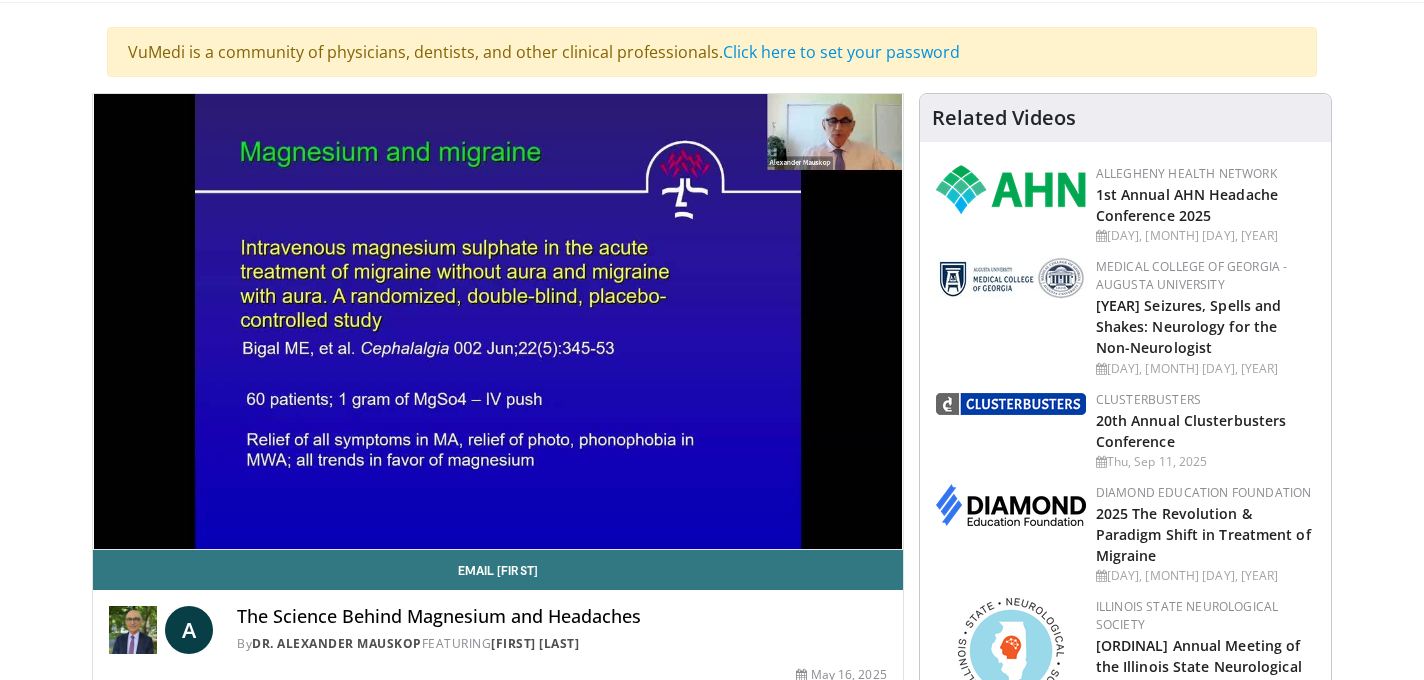 scroll, scrollTop: 128, scrollLeft: 0, axis: vertical 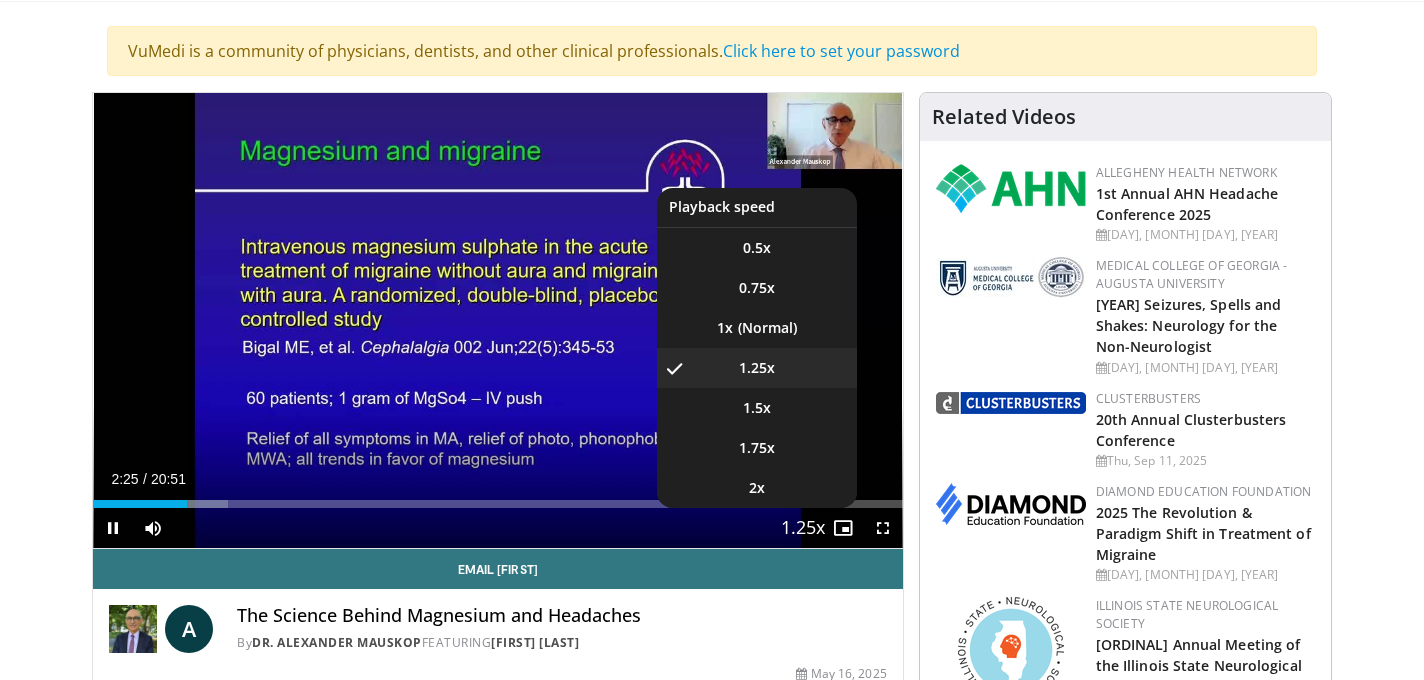 click at bounding box center (803, 529) 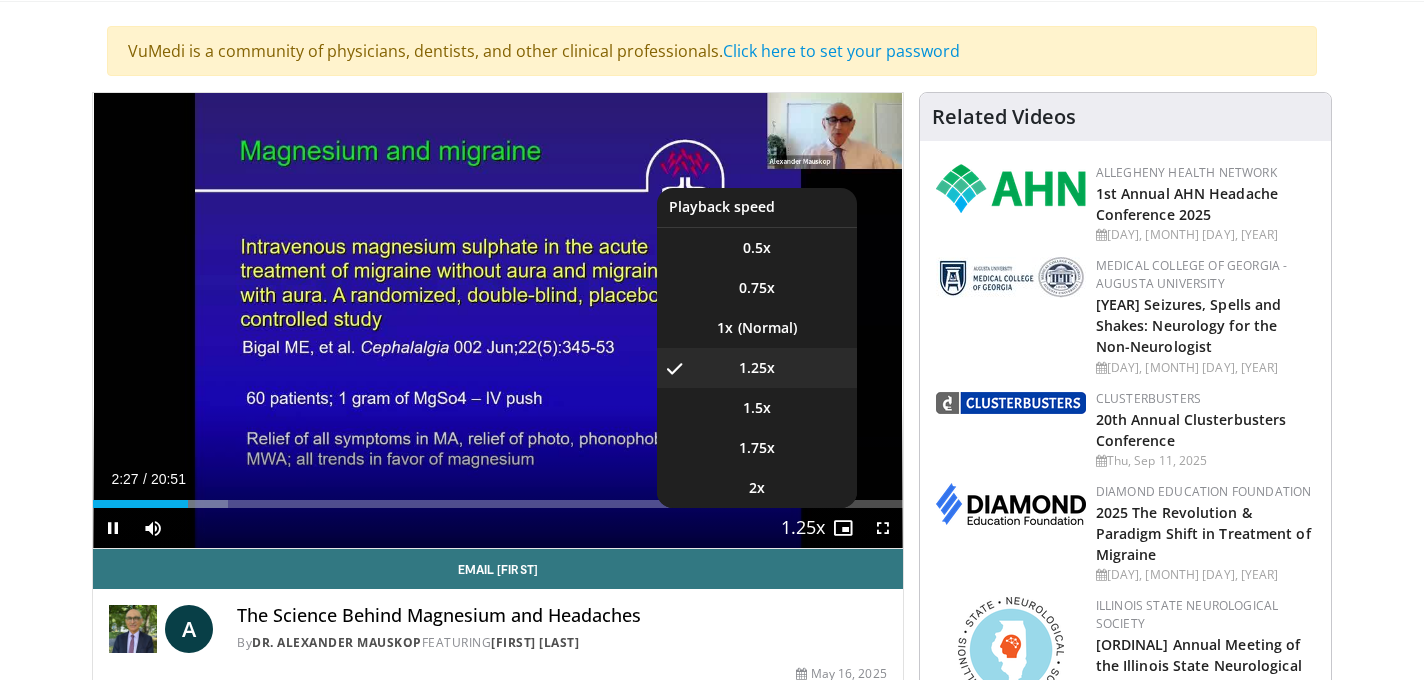 click at bounding box center [803, 529] 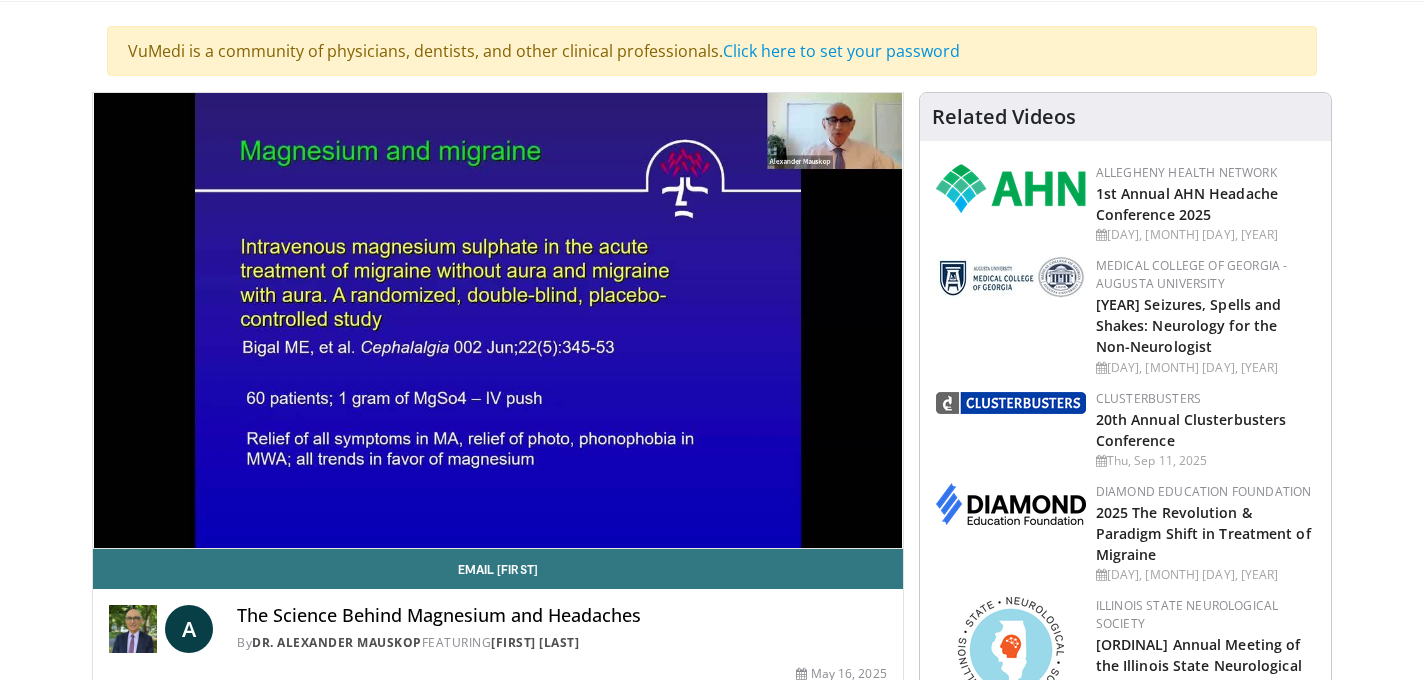 click on "**********" at bounding box center (498, 321) 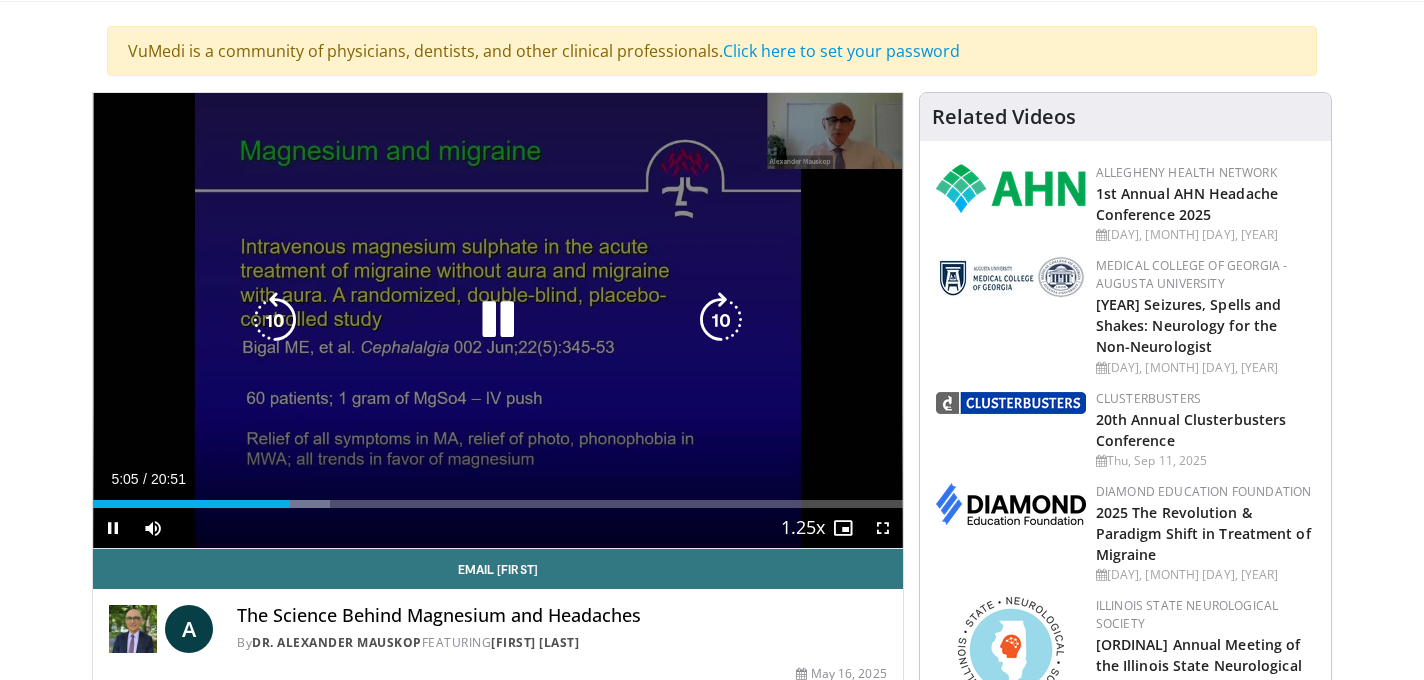 click at bounding box center (275, 320) 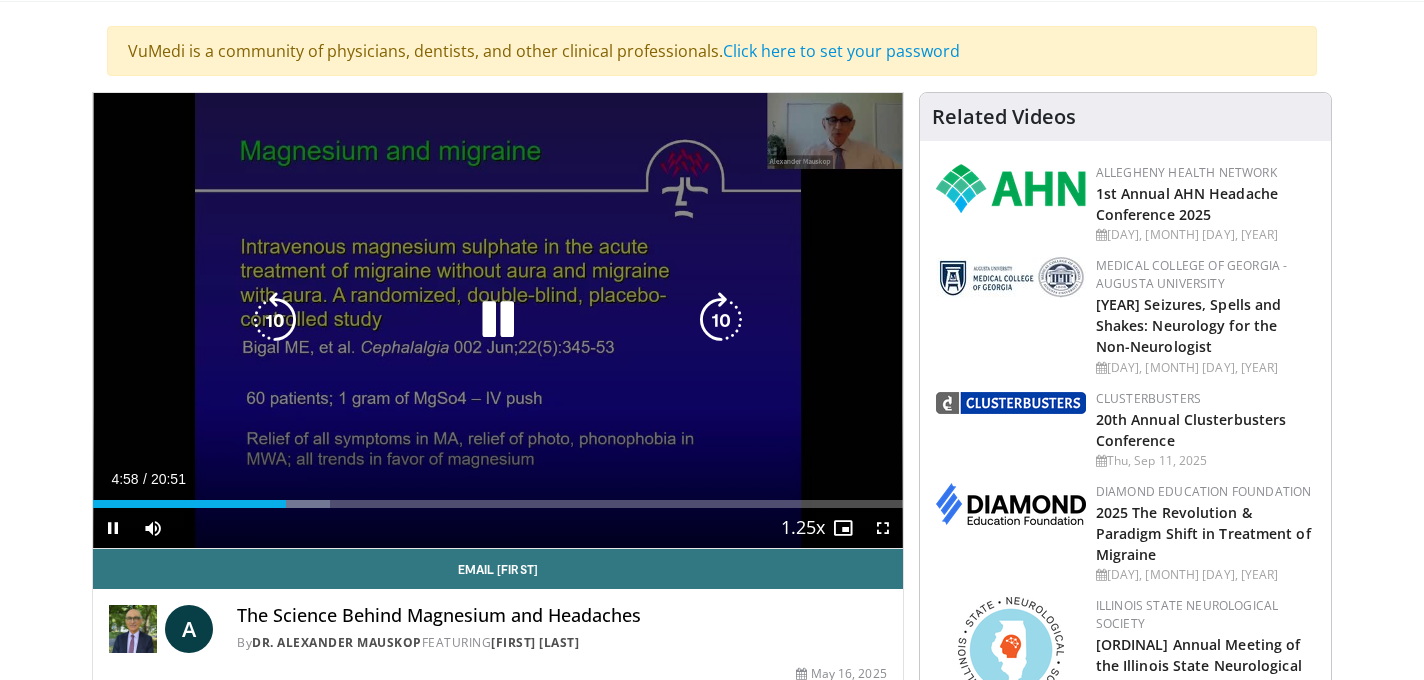 click at bounding box center (275, 320) 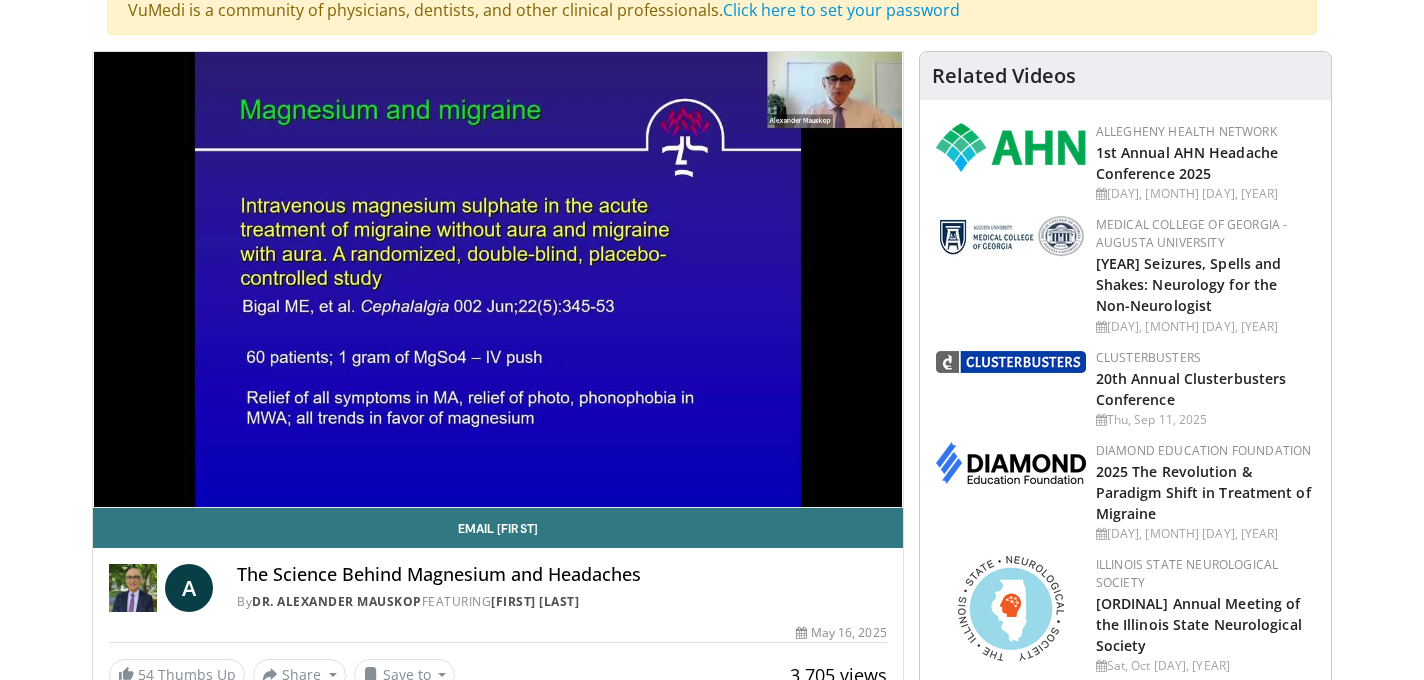 scroll, scrollTop: 170, scrollLeft: 0, axis: vertical 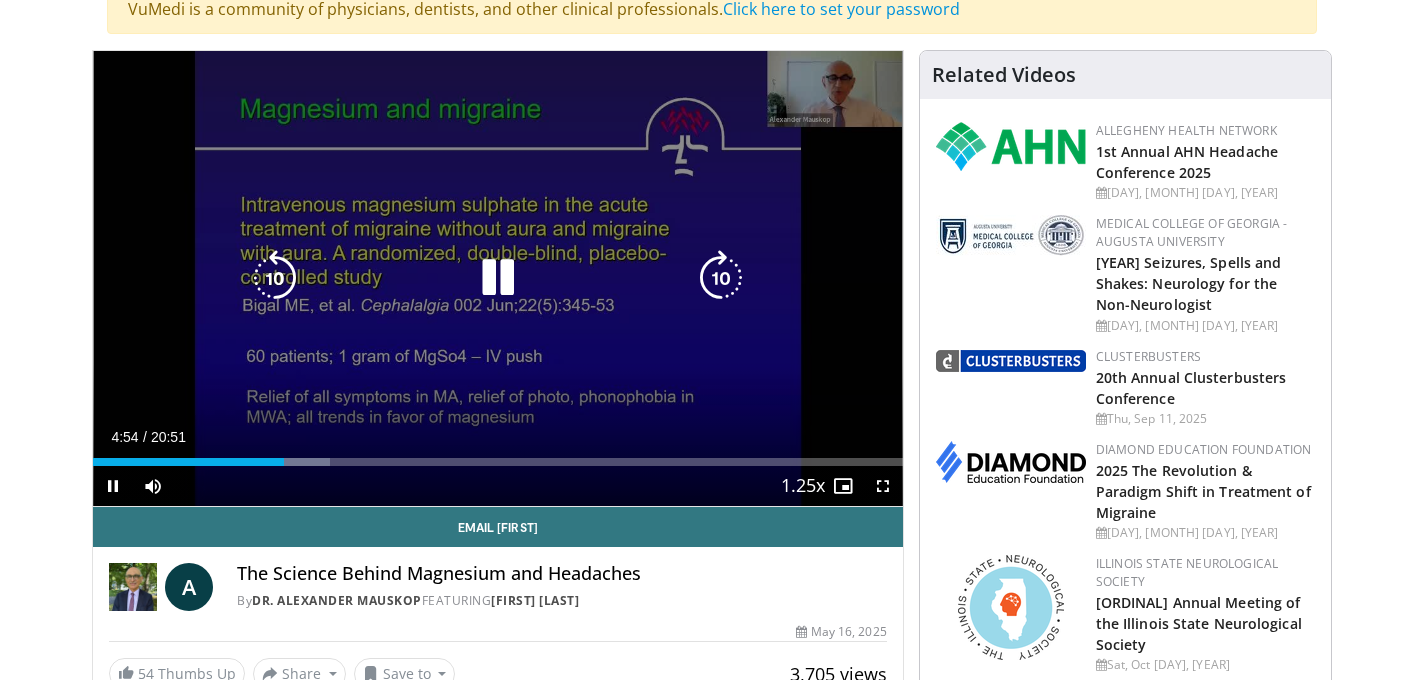 click at bounding box center (498, 278) 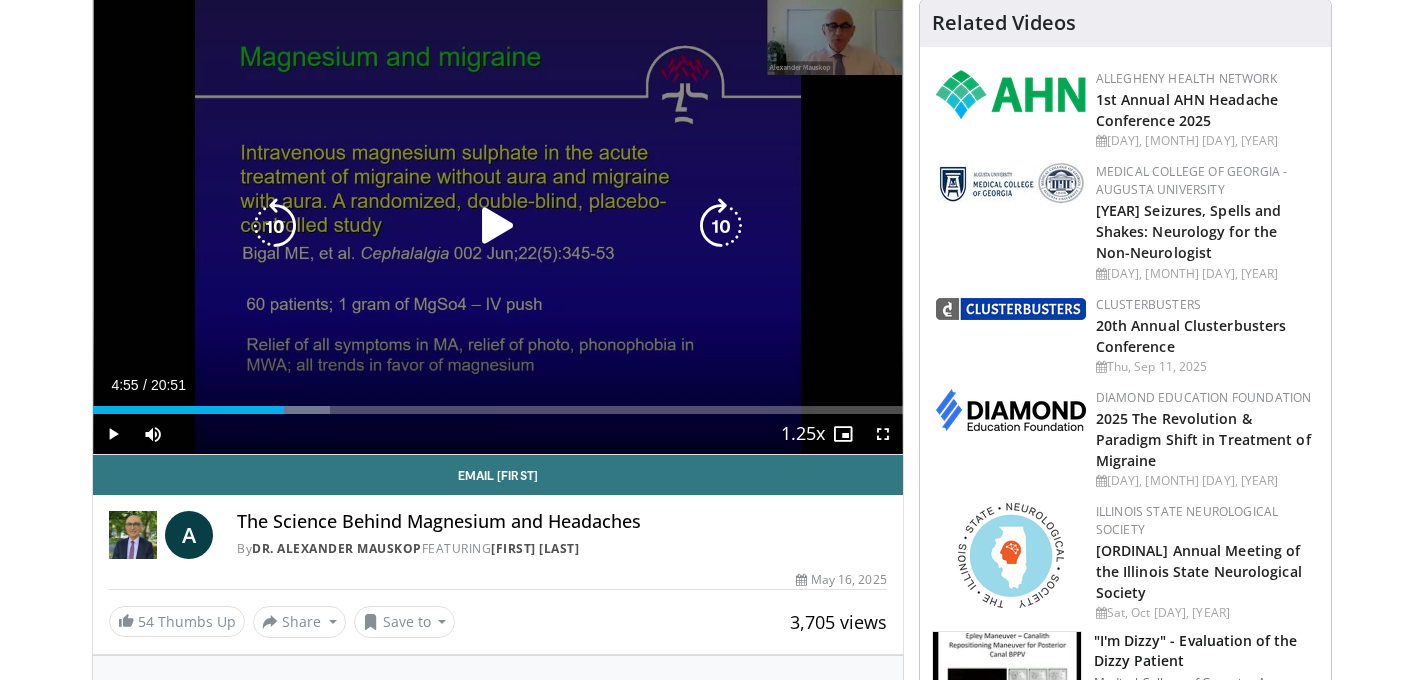 scroll, scrollTop: 216, scrollLeft: 0, axis: vertical 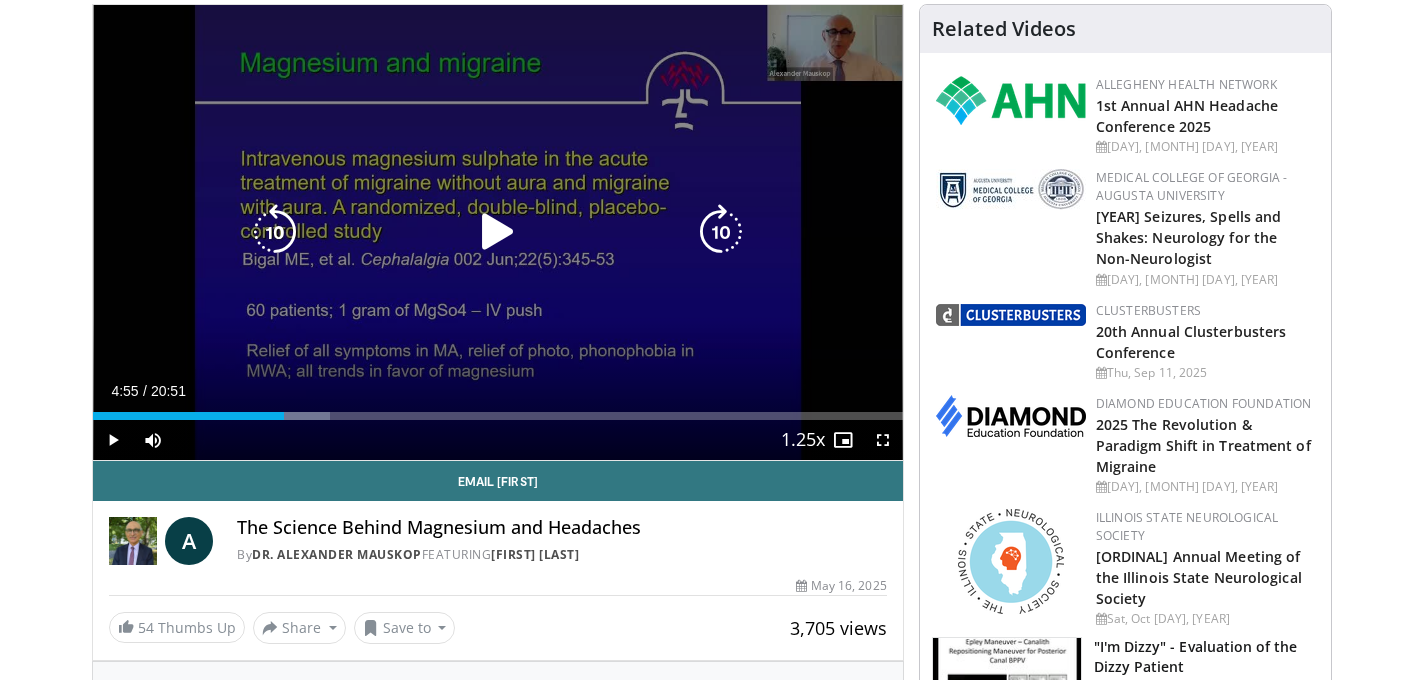 click at bounding box center [498, 232] 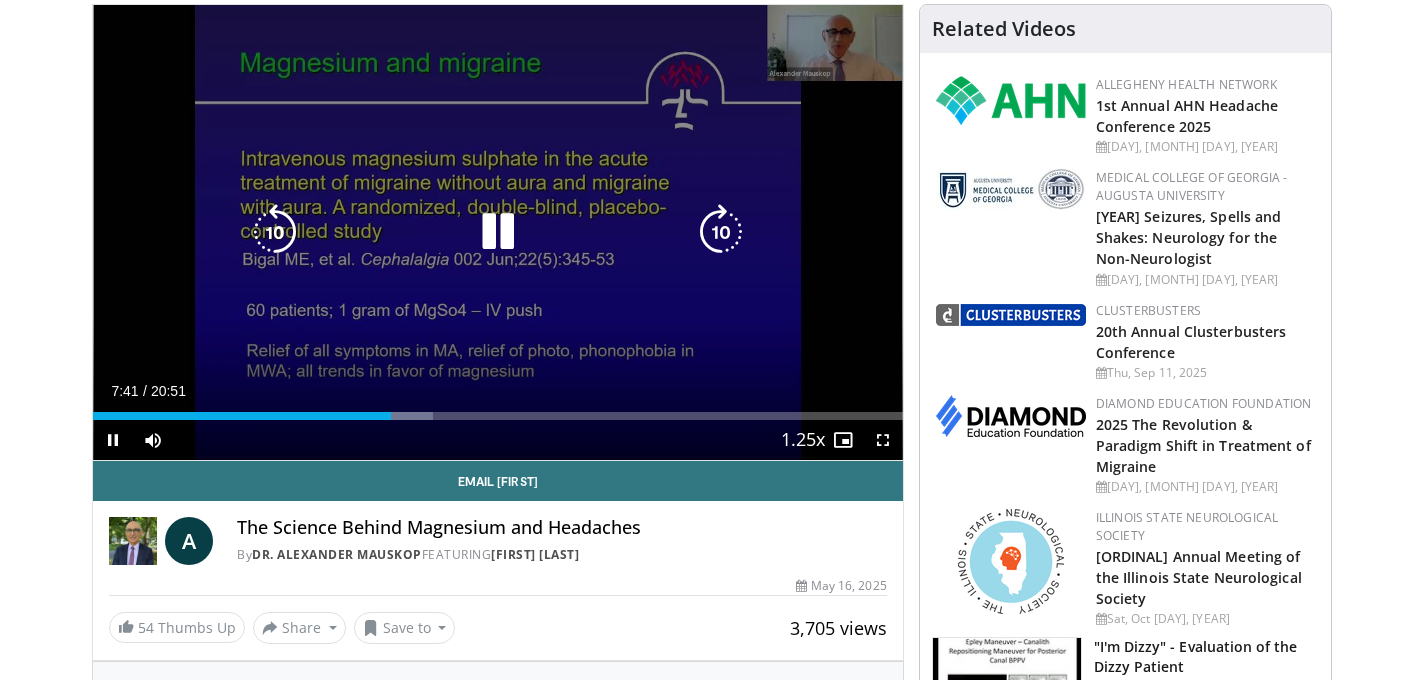 click at bounding box center [275, 232] 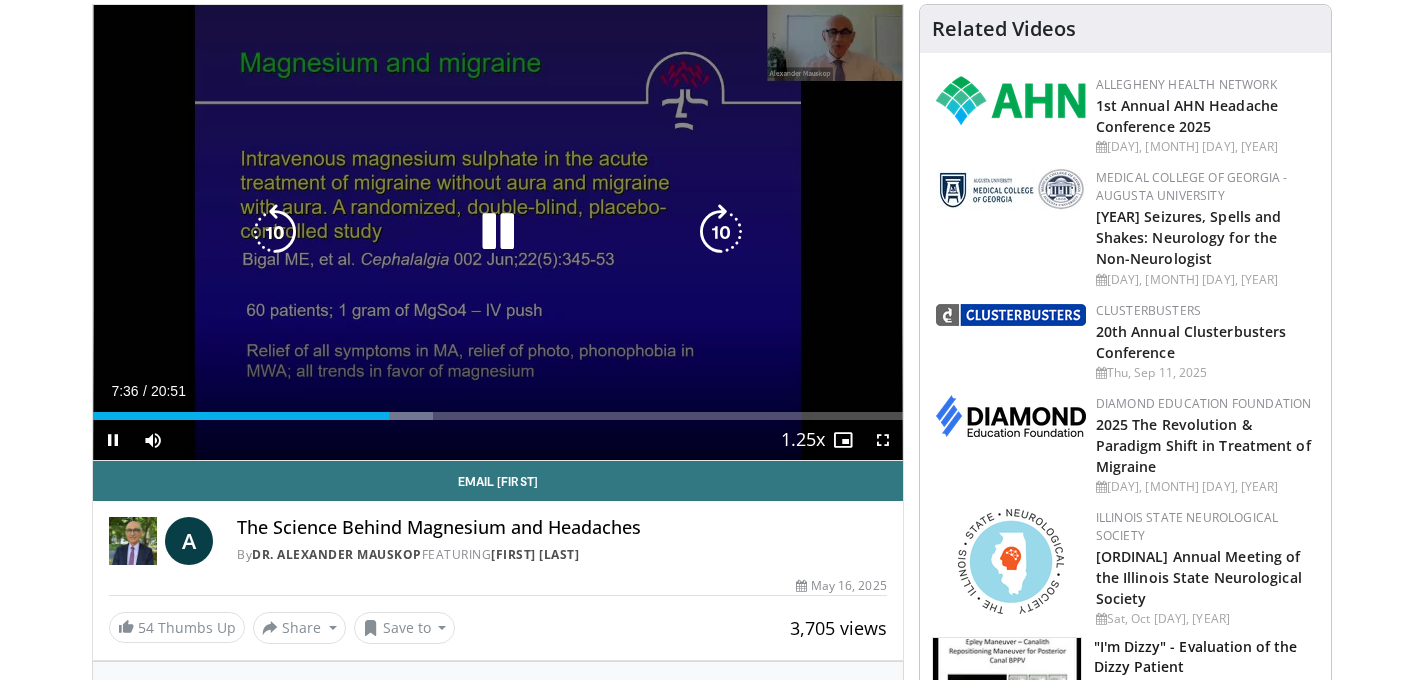 click at bounding box center (275, 232) 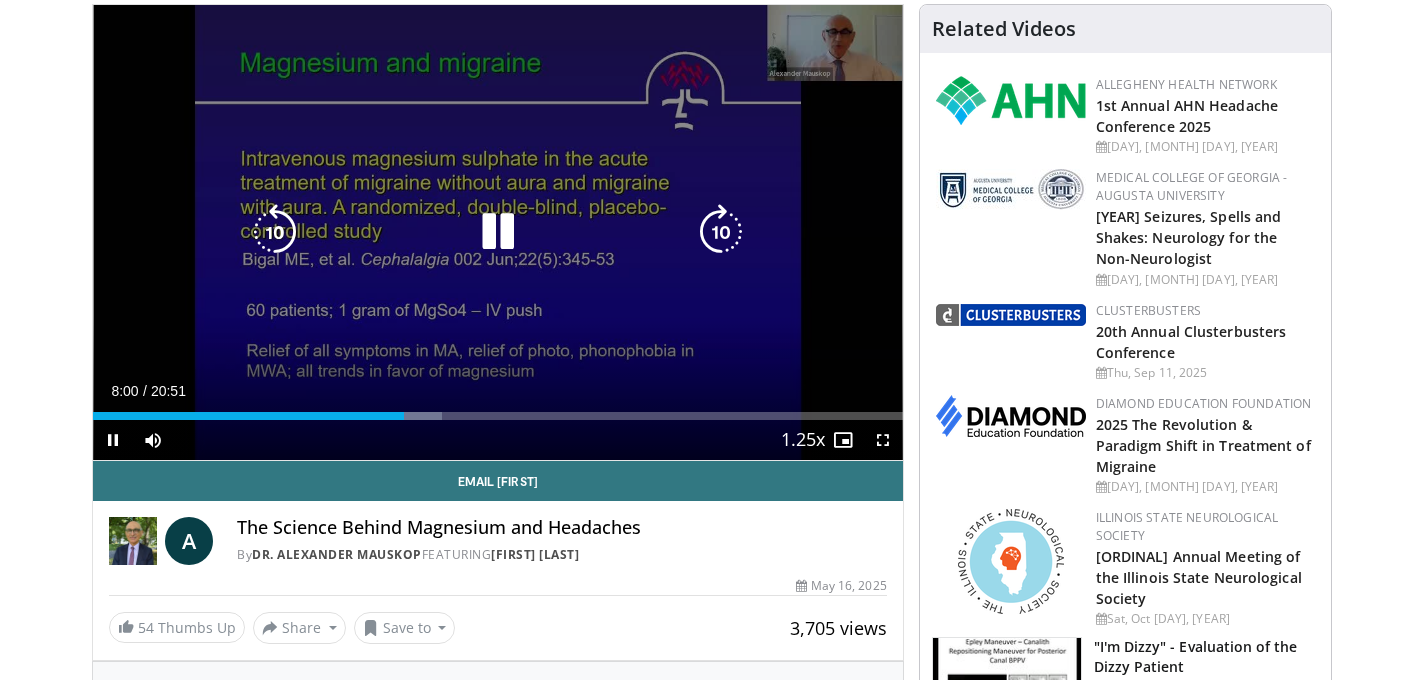 click at bounding box center (498, 232) 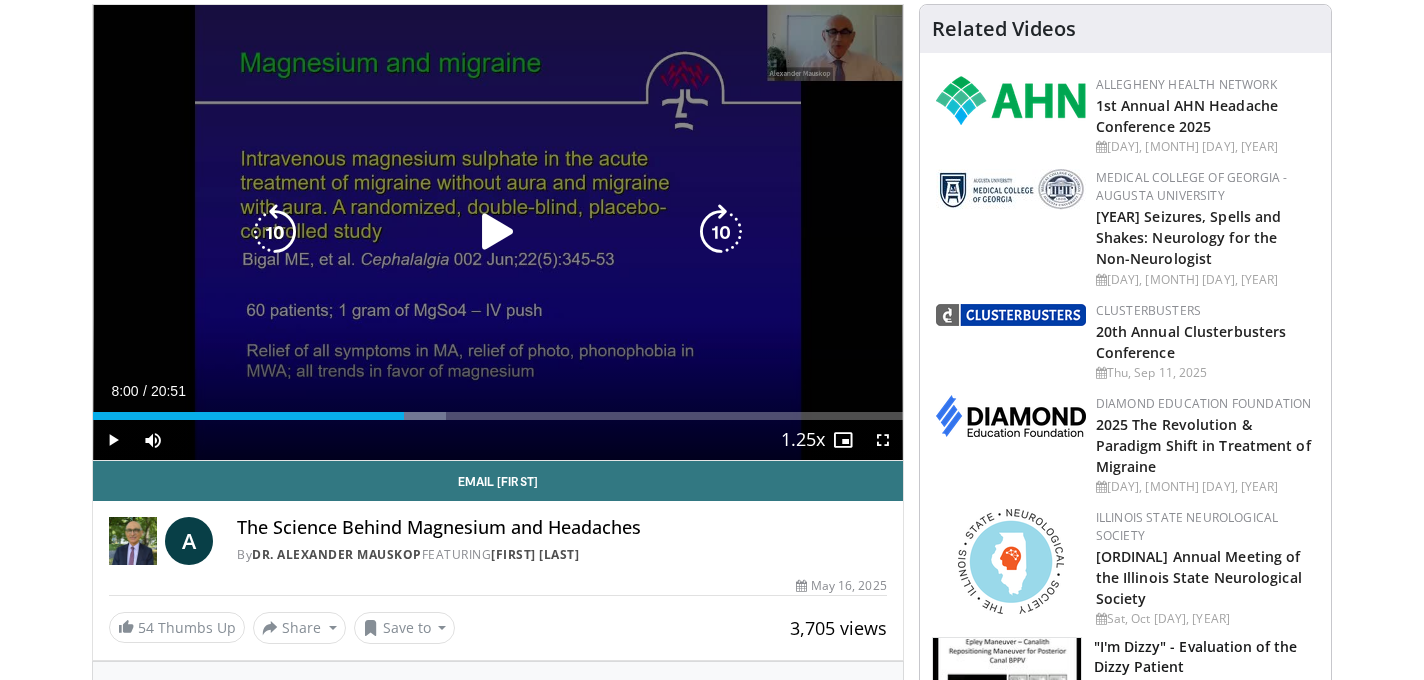 click at bounding box center (498, 232) 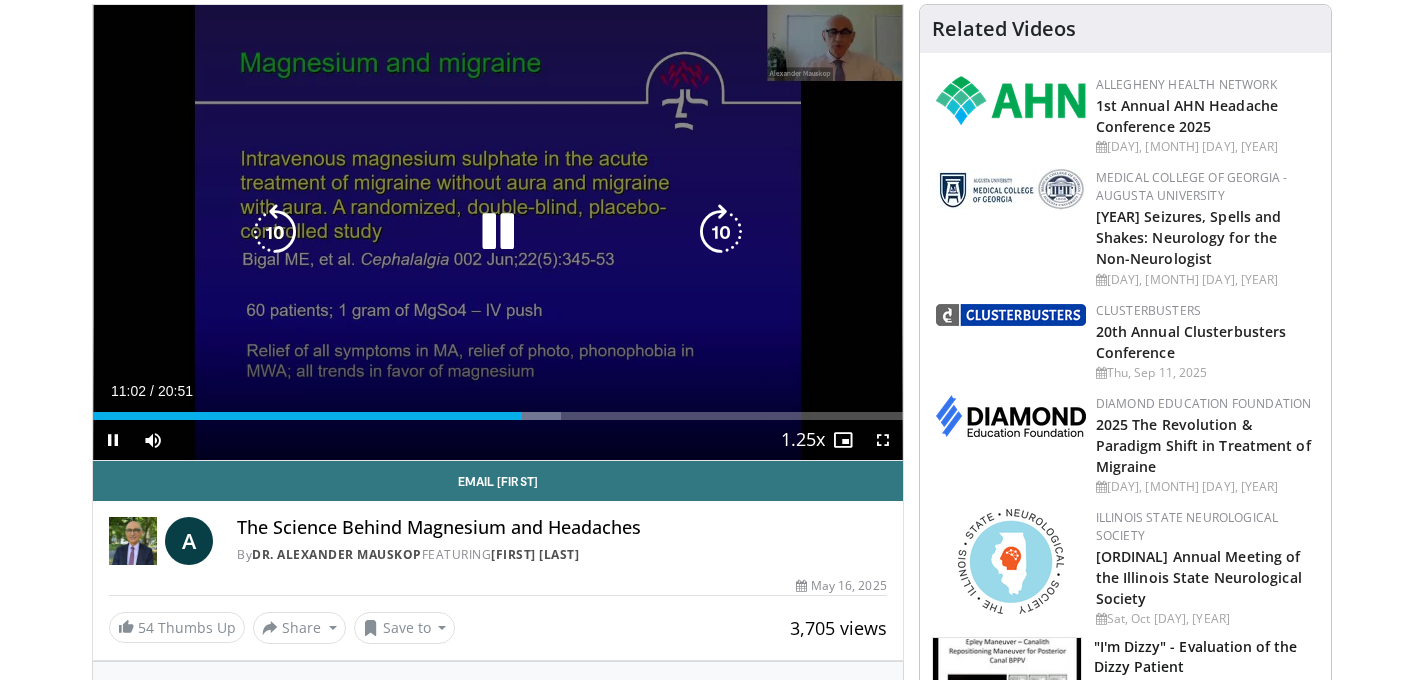 click at bounding box center (498, 232) 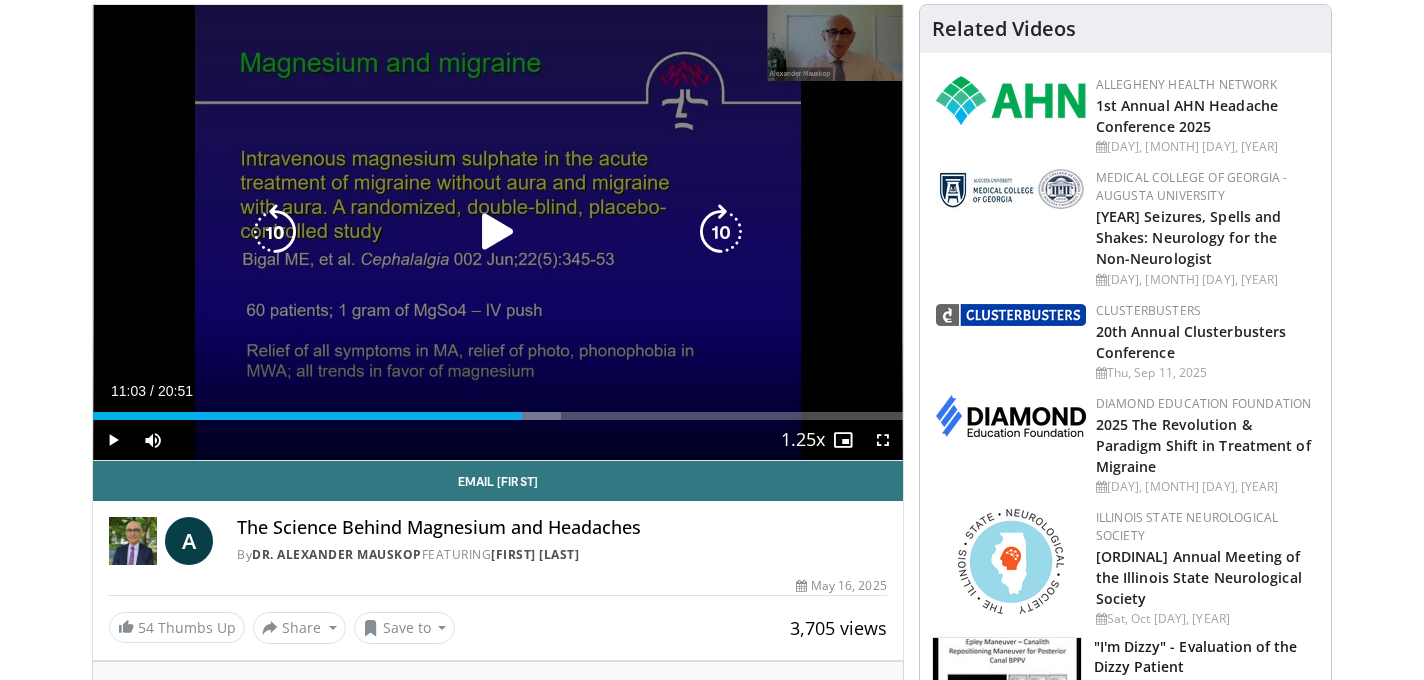 click at bounding box center [498, 232] 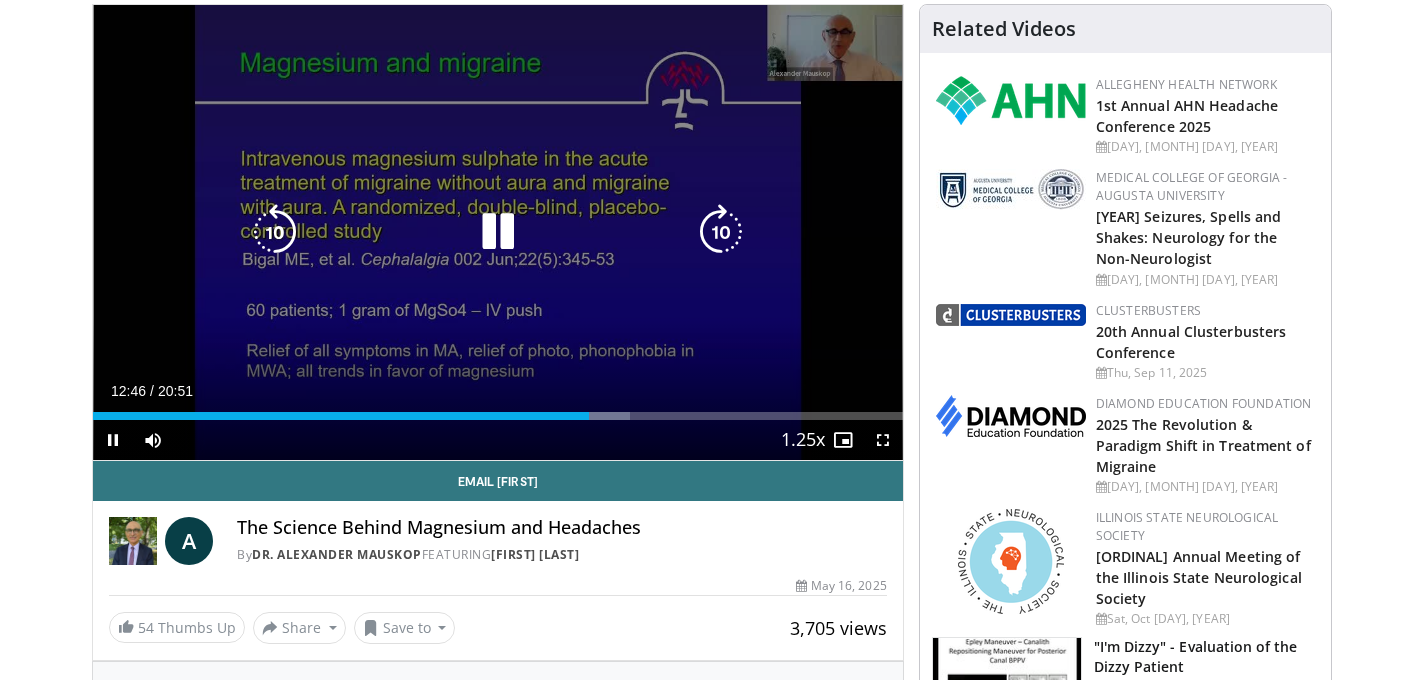 click at bounding box center [498, 232] 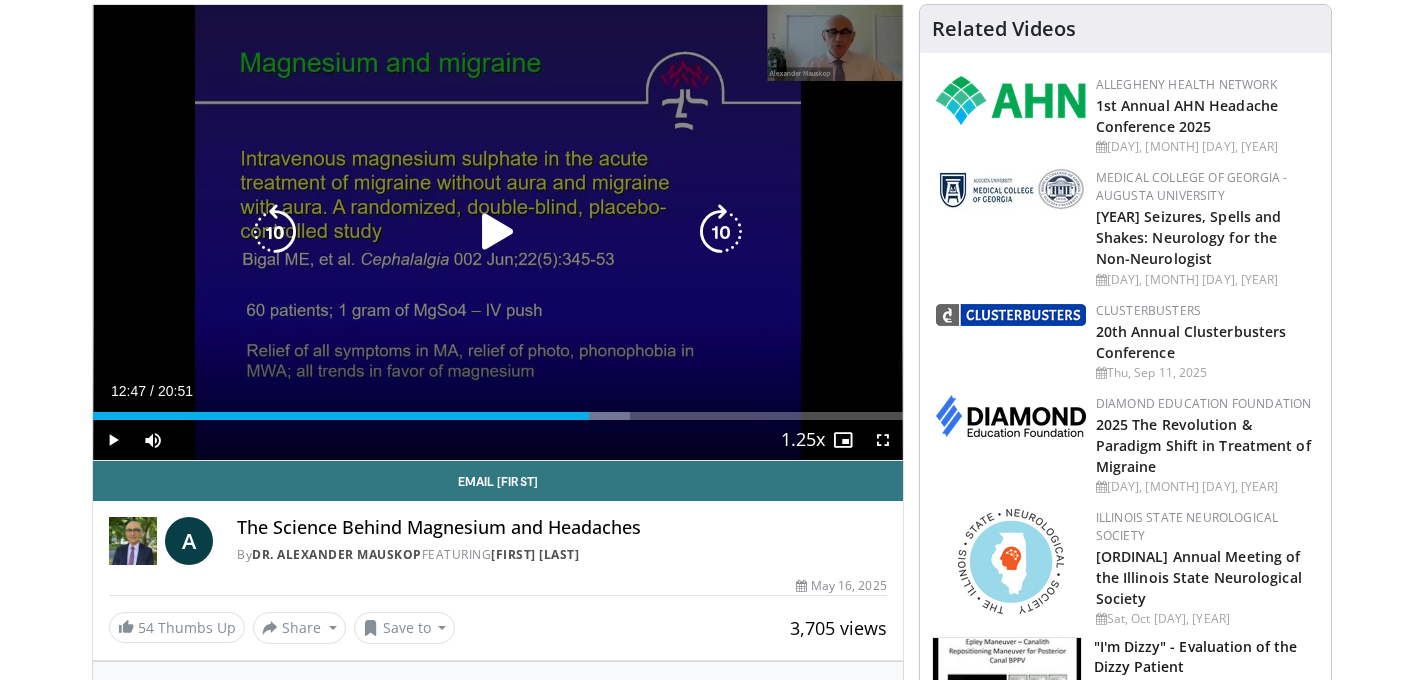 click at bounding box center (498, 232) 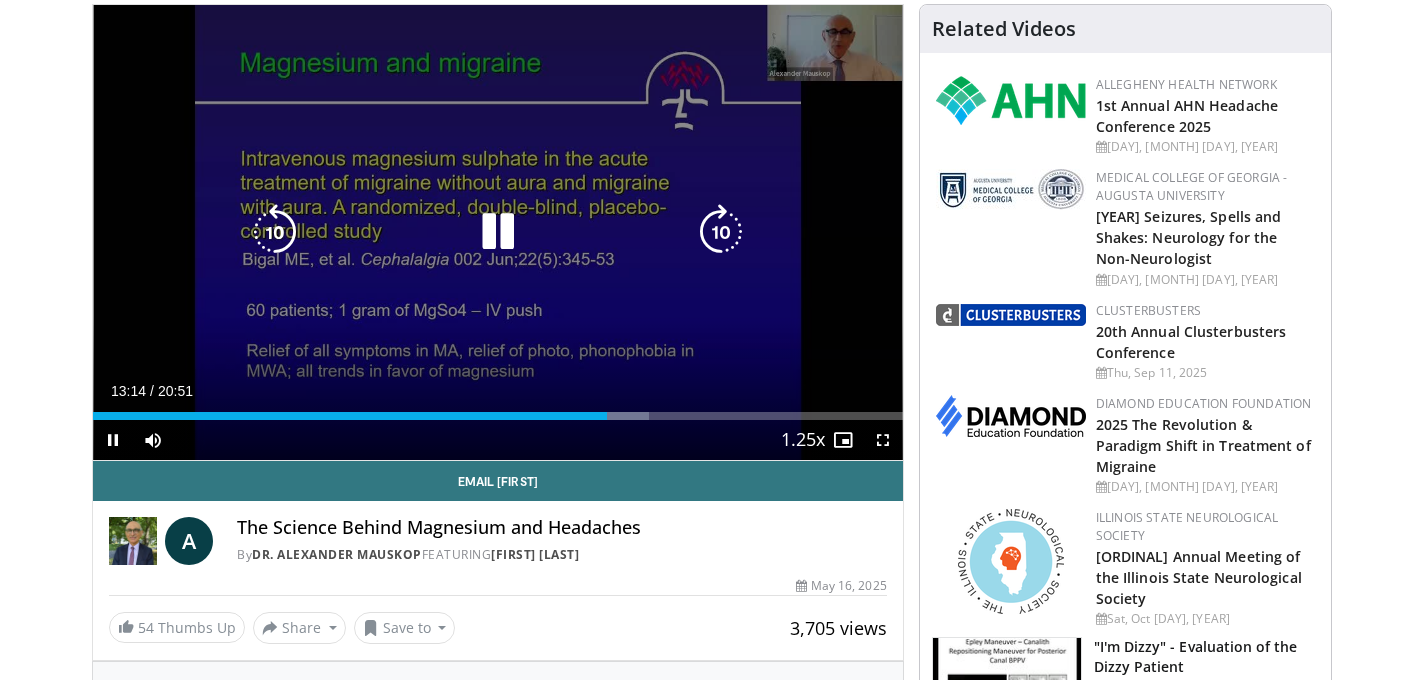 click at bounding box center [275, 232] 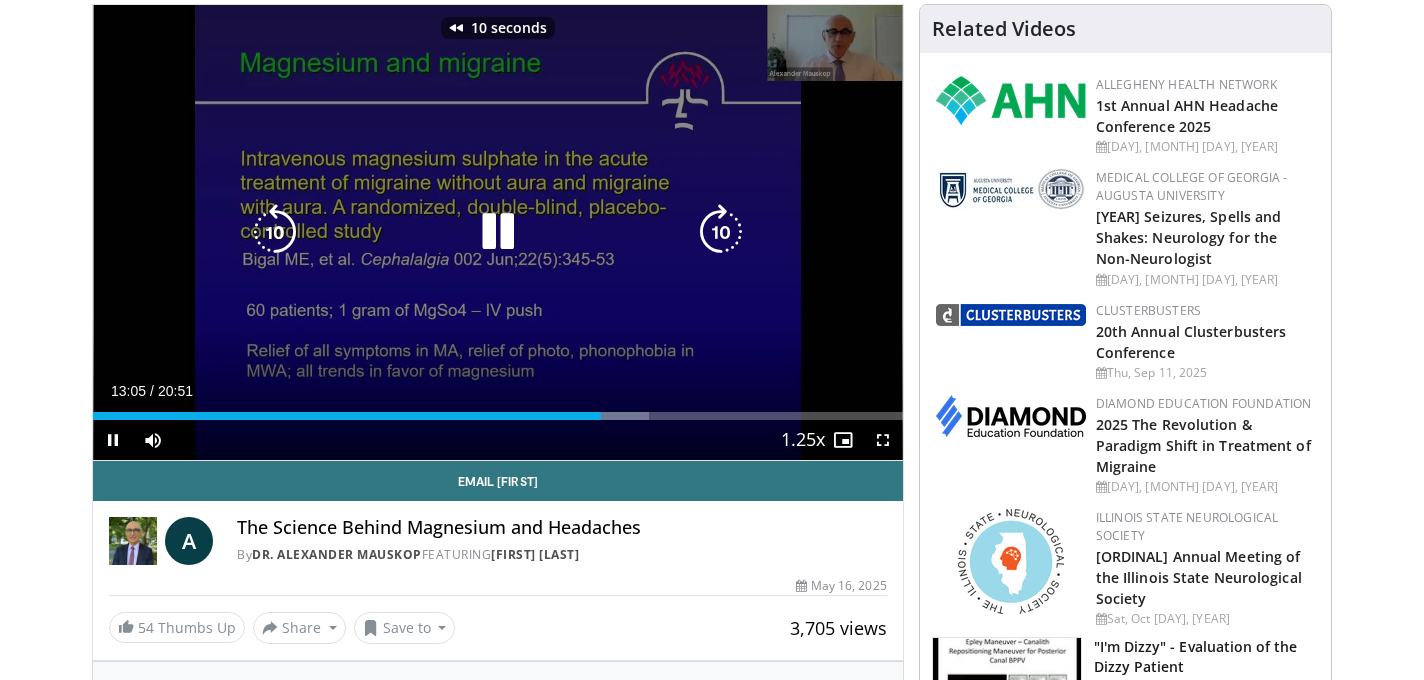 click at bounding box center (275, 232) 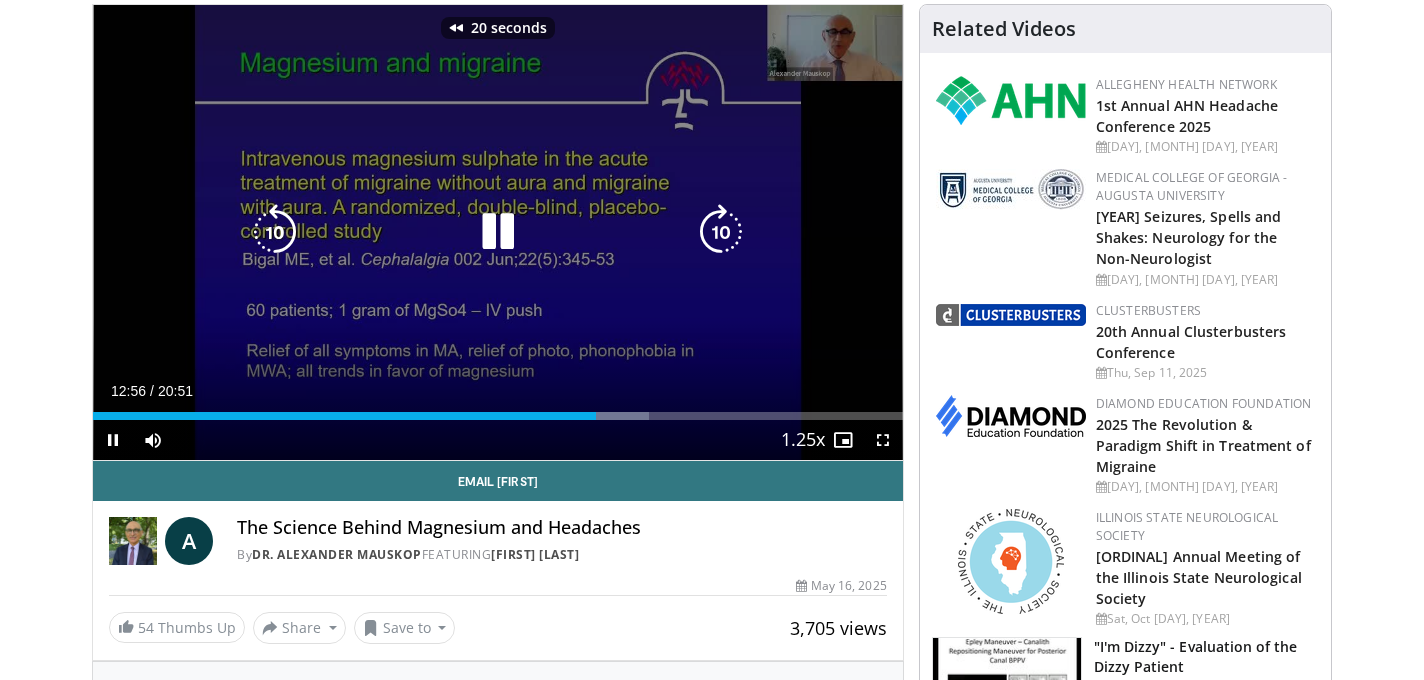 click at bounding box center (275, 232) 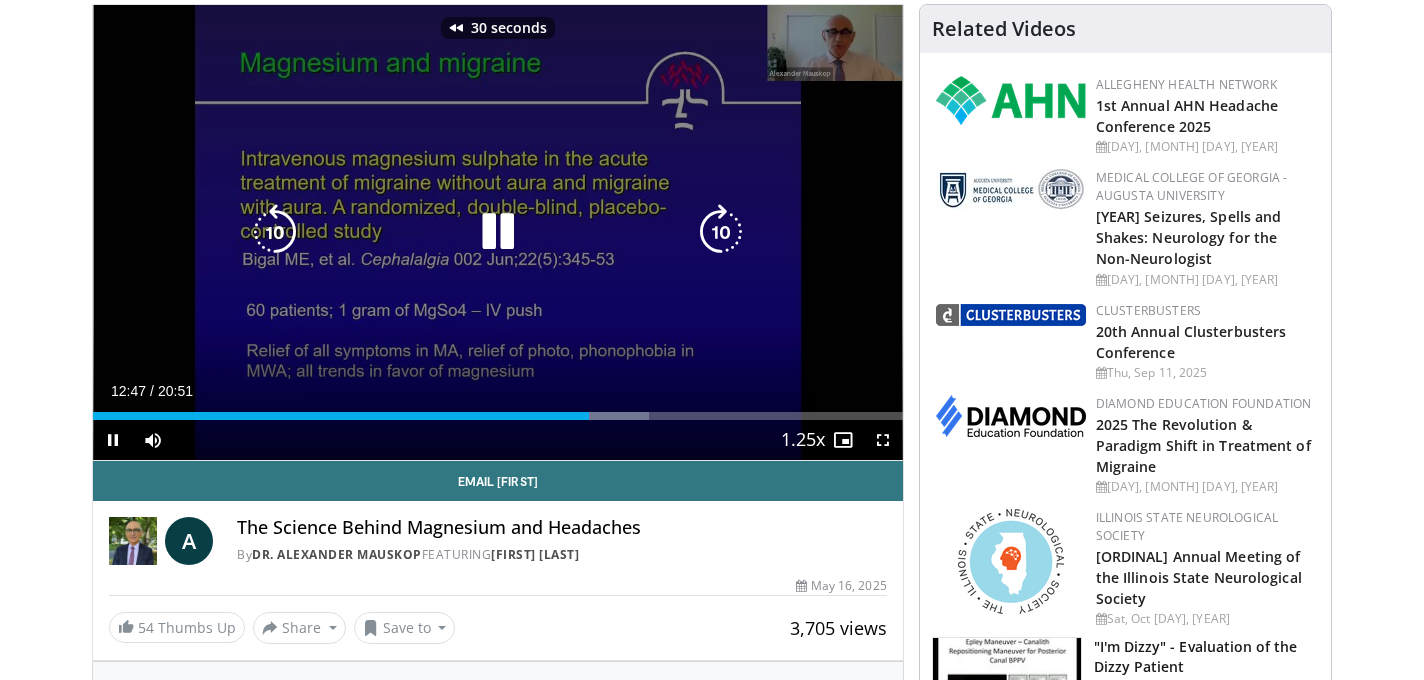 click at bounding box center (275, 232) 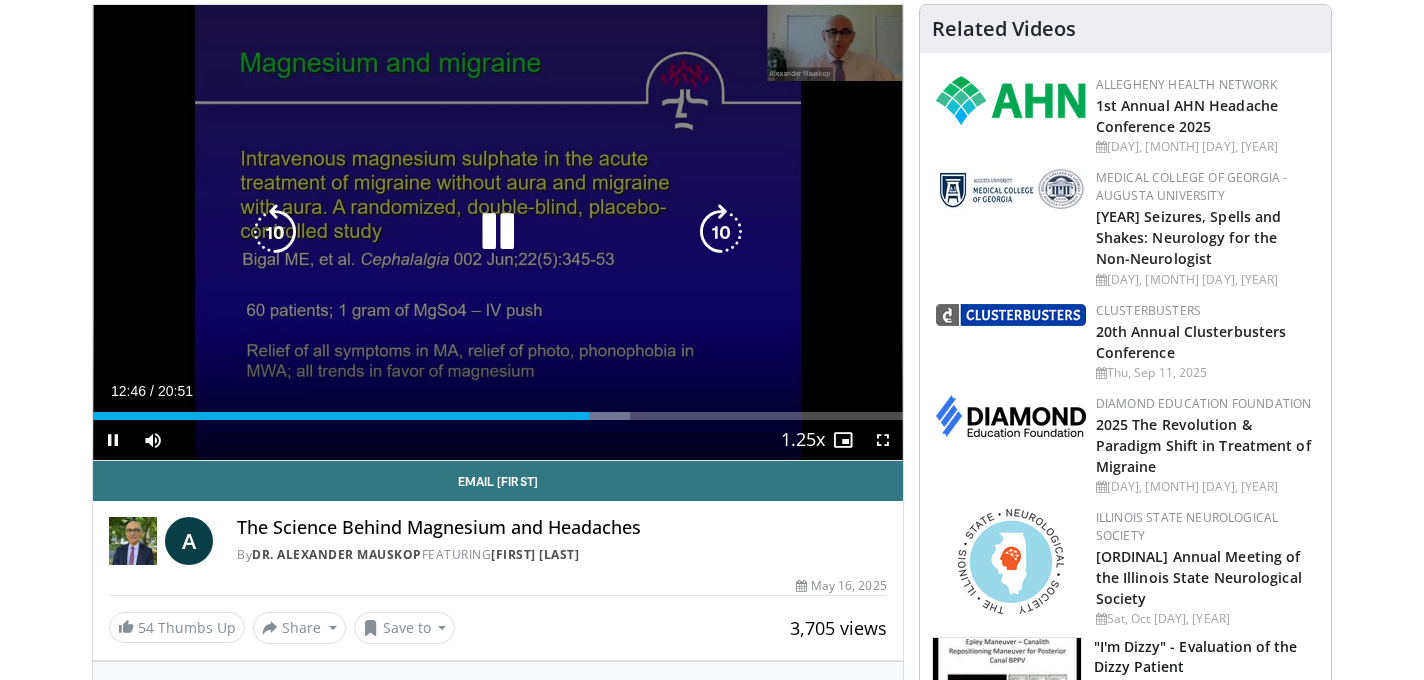 click at bounding box center [275, 232] 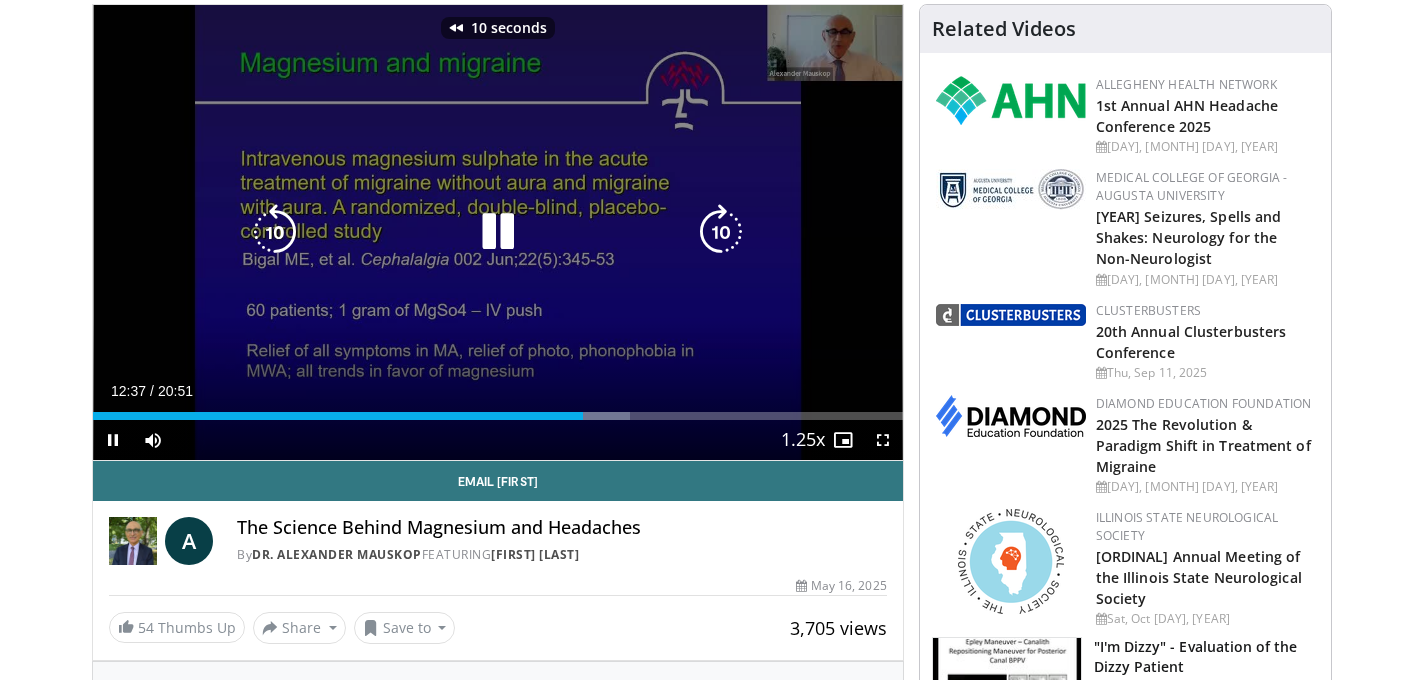 click at bounding box center (275, 232) 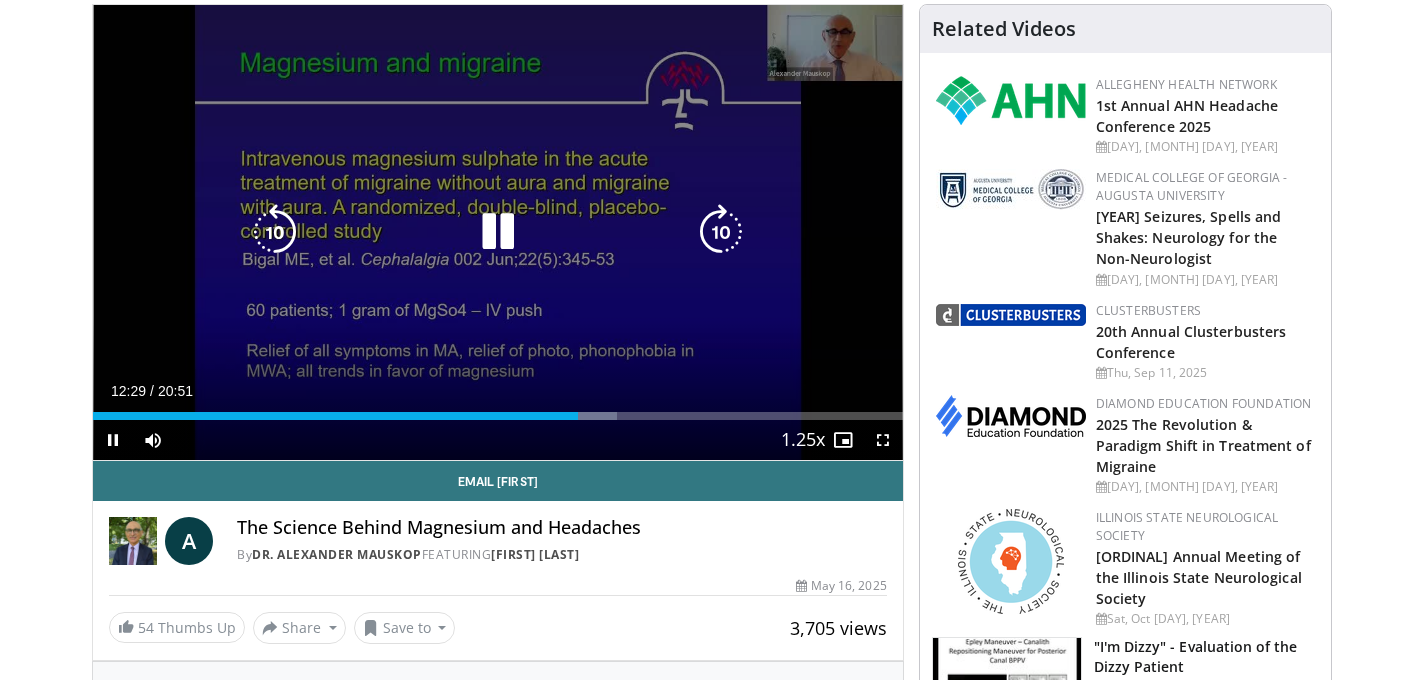click at bounding box center (275, 232) 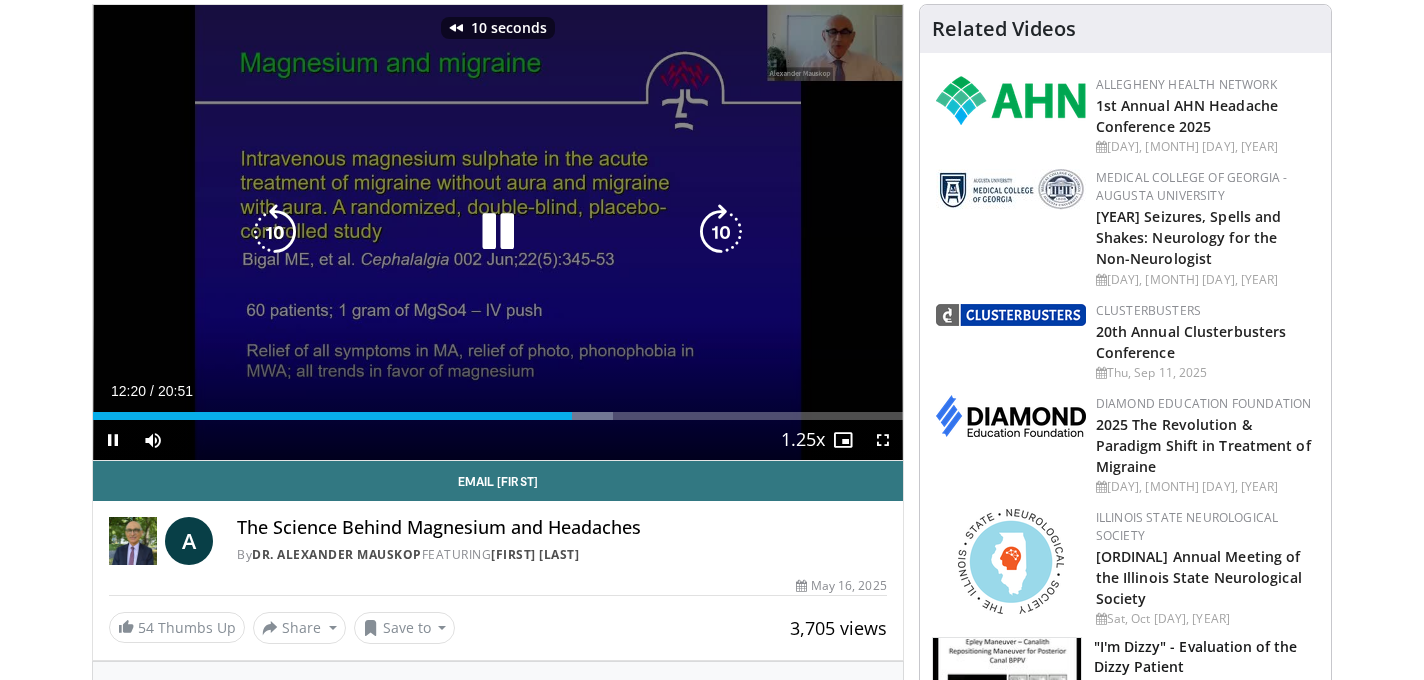 click at bounding box center (275, 232) 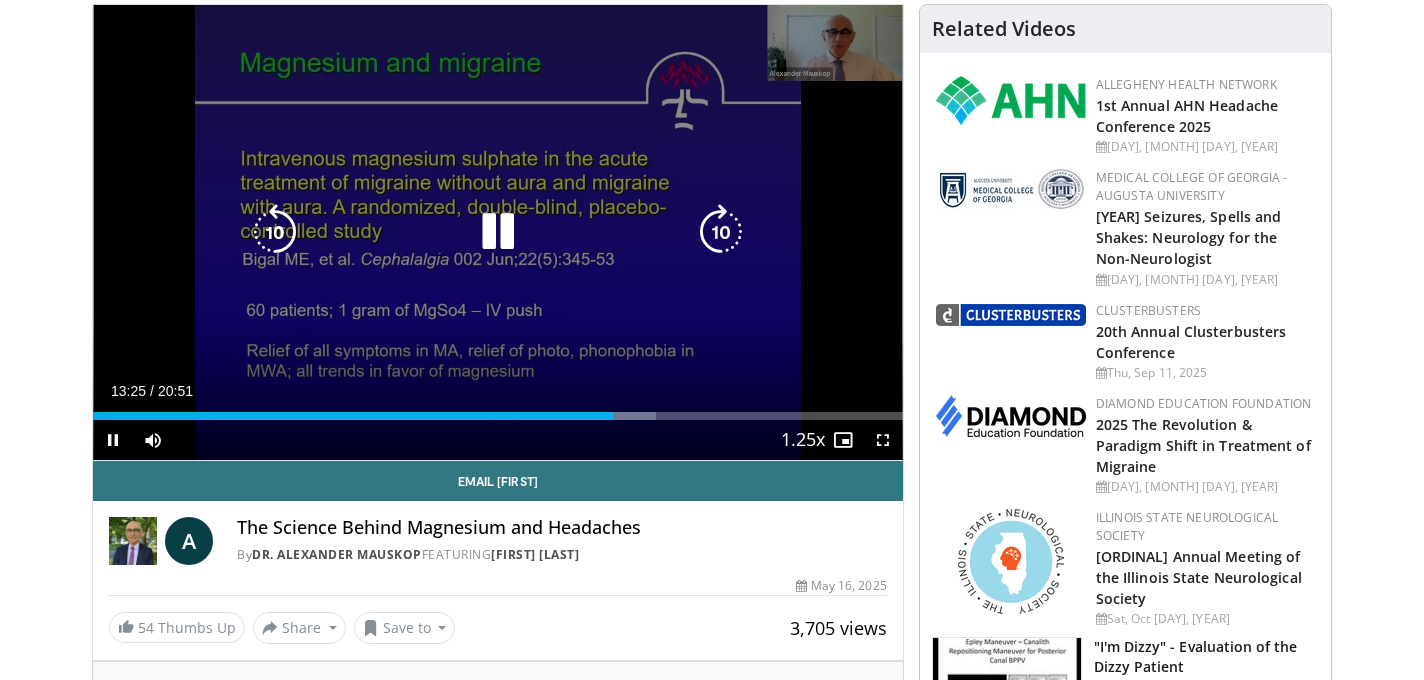 click at bounding box center [498, 232] 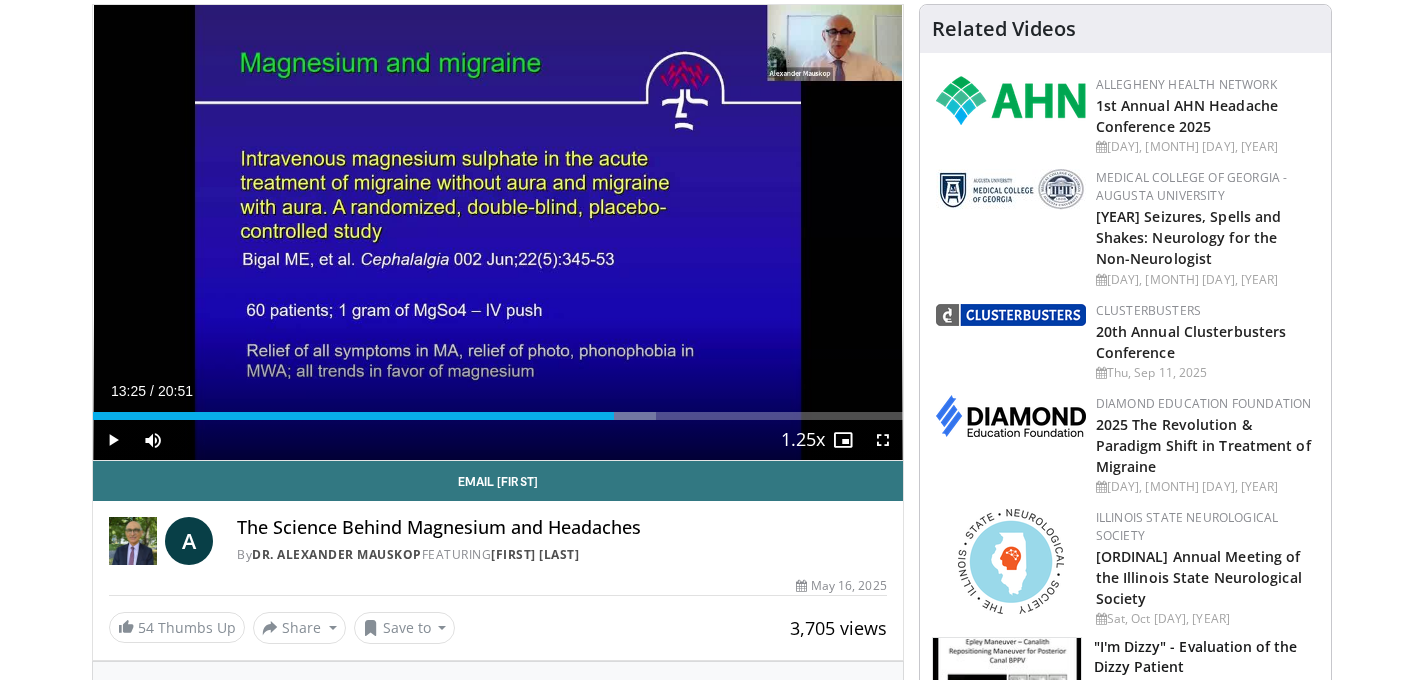click on "[NUMBER] seconds
Tap to unmute" at bounding box center (498, 232) 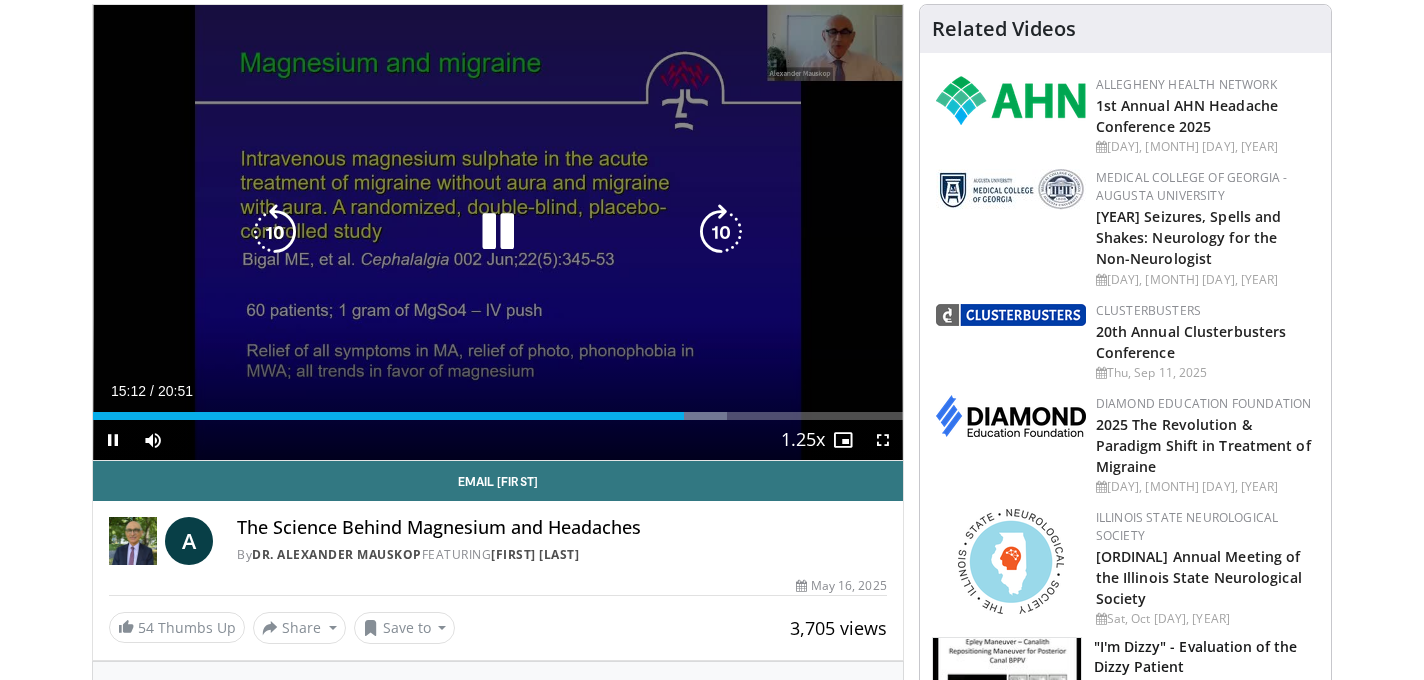 click at bounding box center (498, 232) 